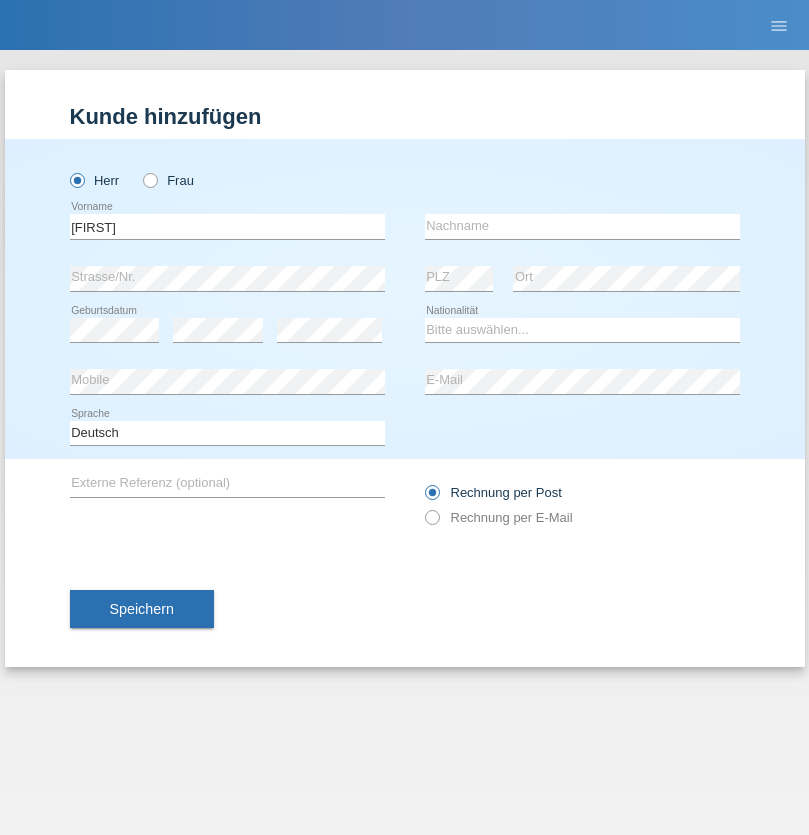 scroll, scrollTop: 0, scrollLeft: 0, axis: both 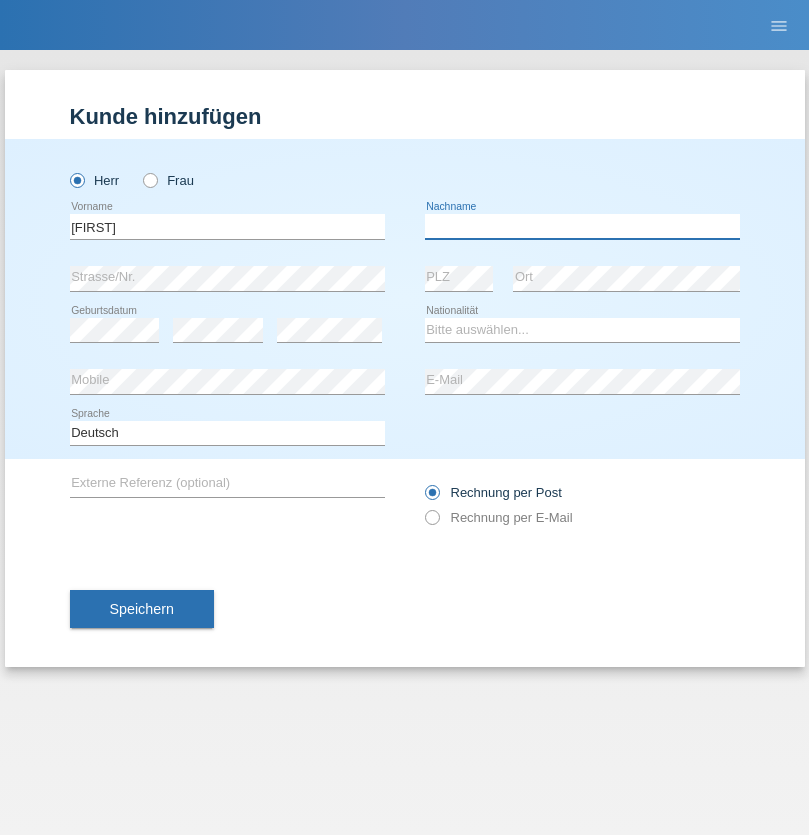 click at bounding box center [582, 226] 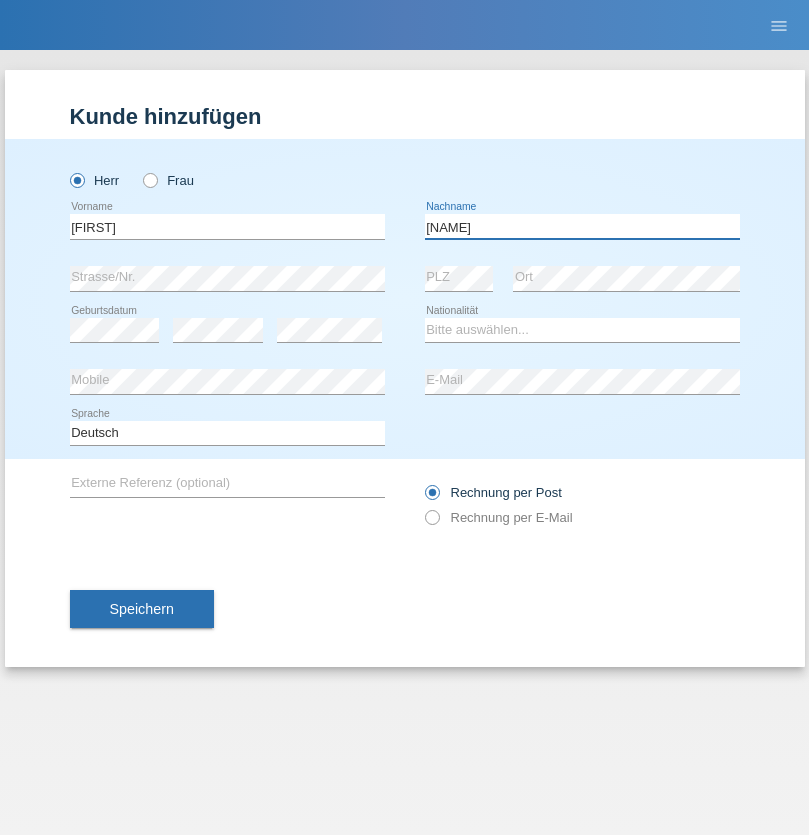 type on "Konstantinovic" 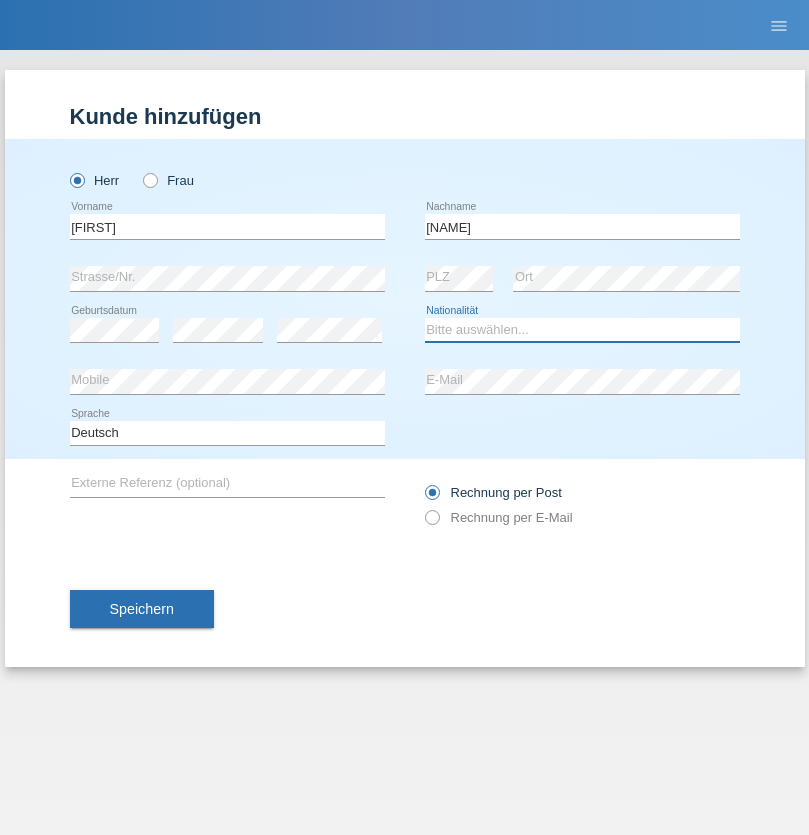 select on "RS" 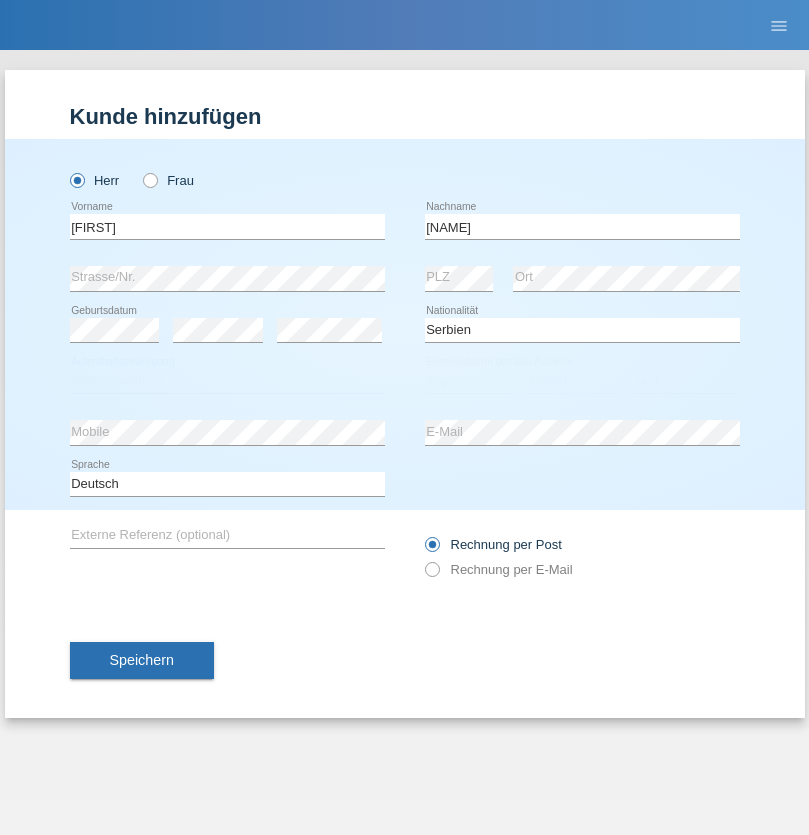 select on "C" 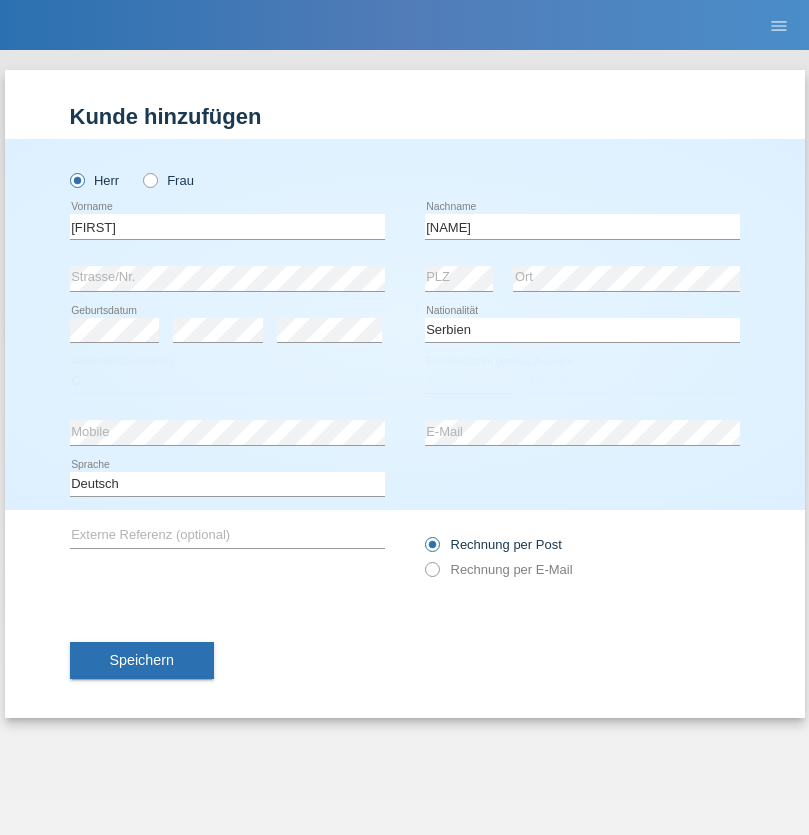 select on "13" 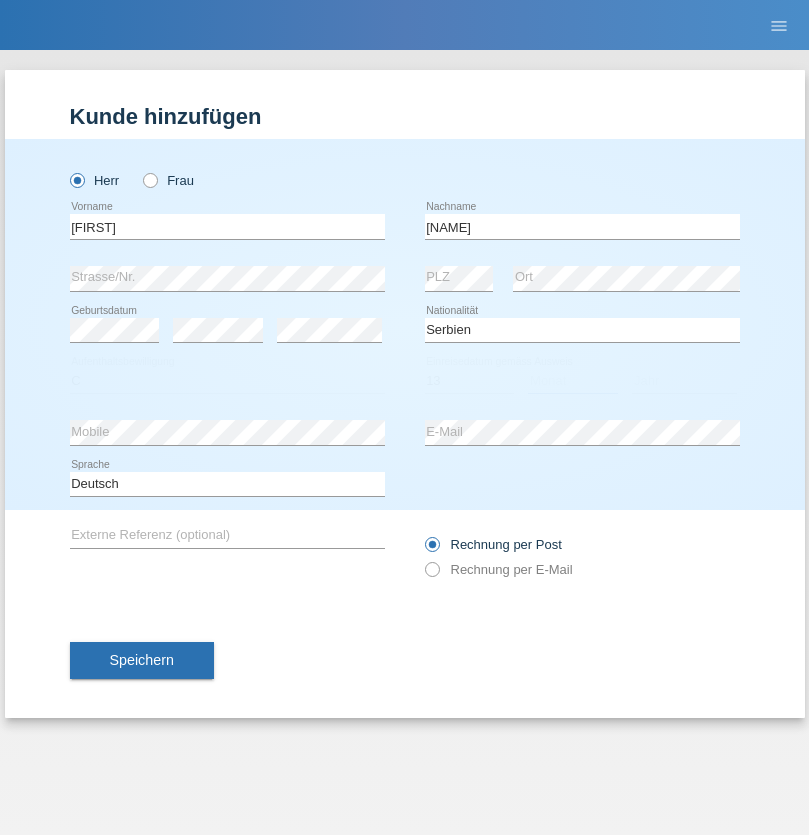 select on "07" 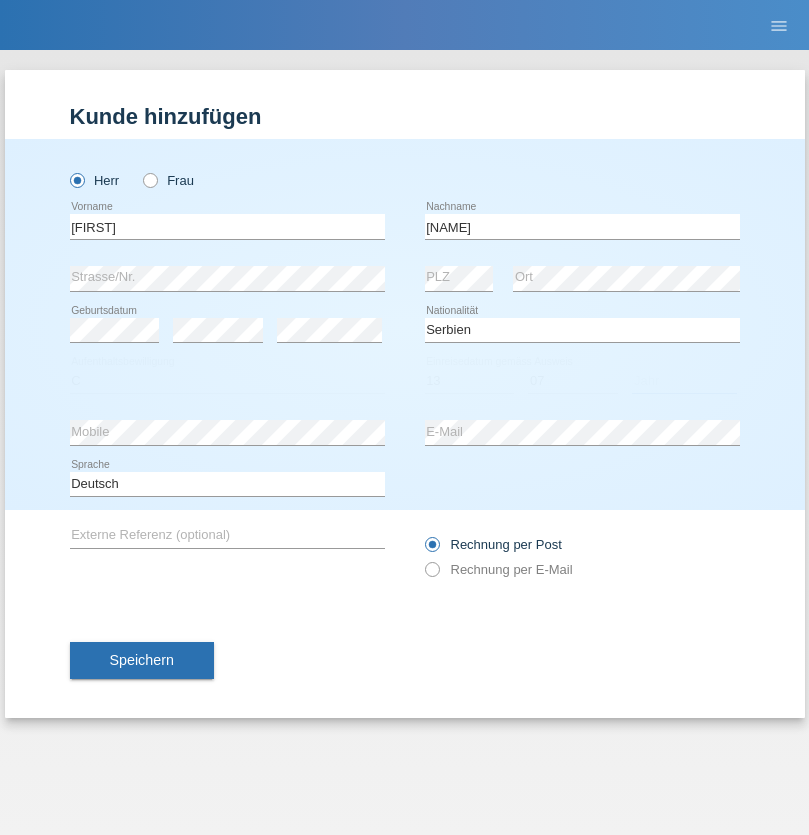 select on "2003" 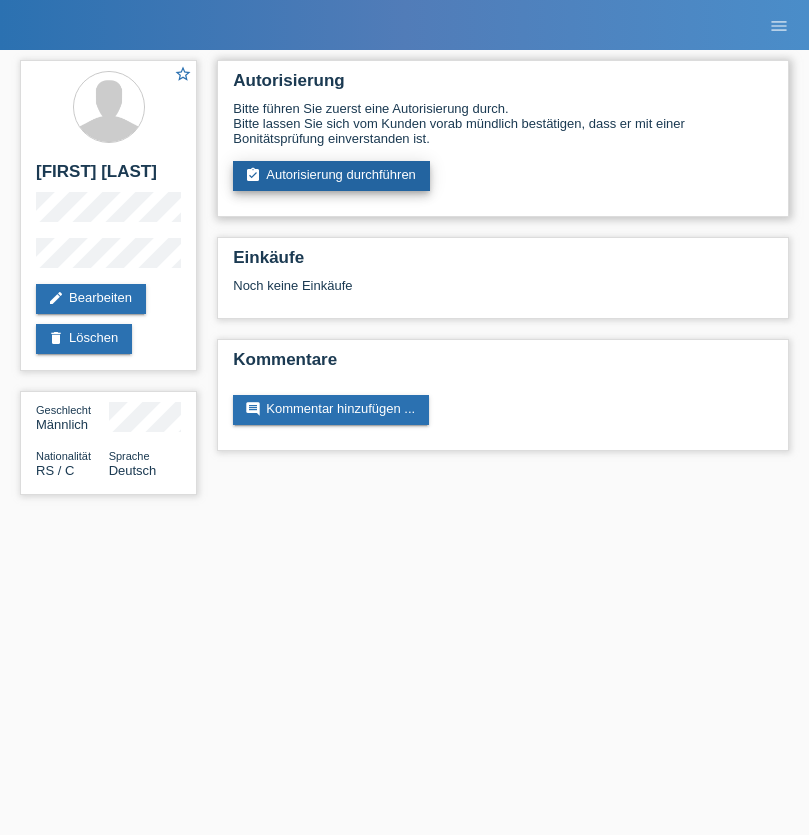 click on "assignment_turned_in  Autorisierung durchführen" at bounding box center [331, 176] 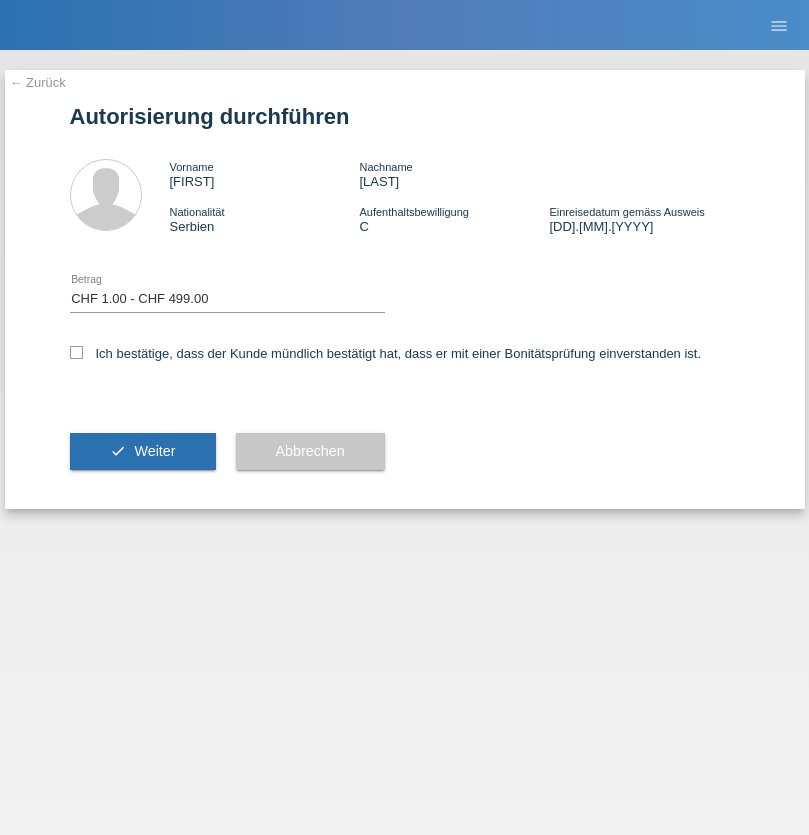 select on "1" 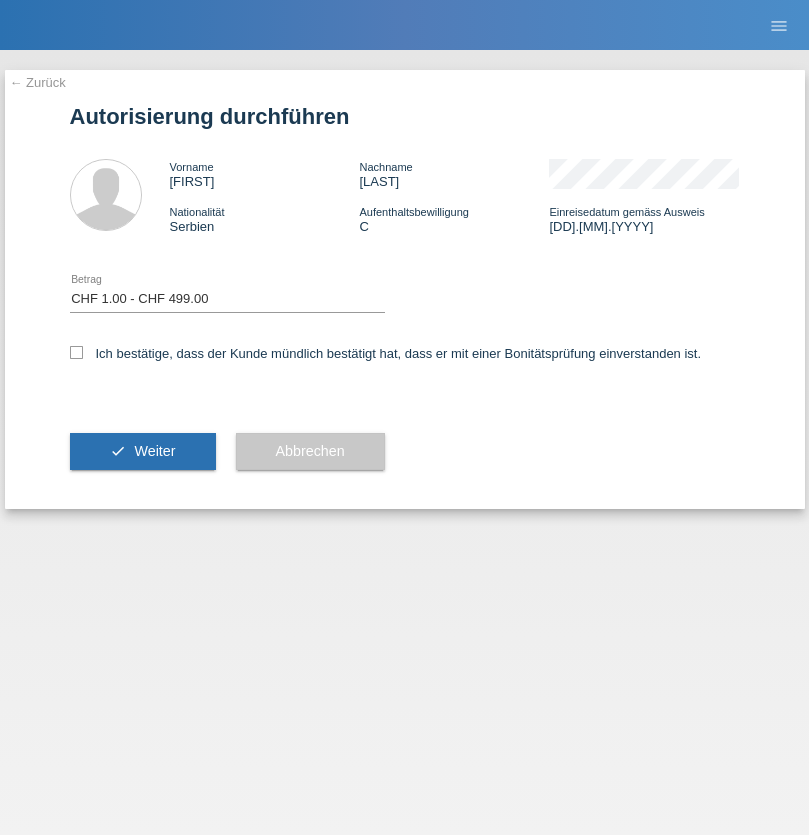 checkbox on "true" 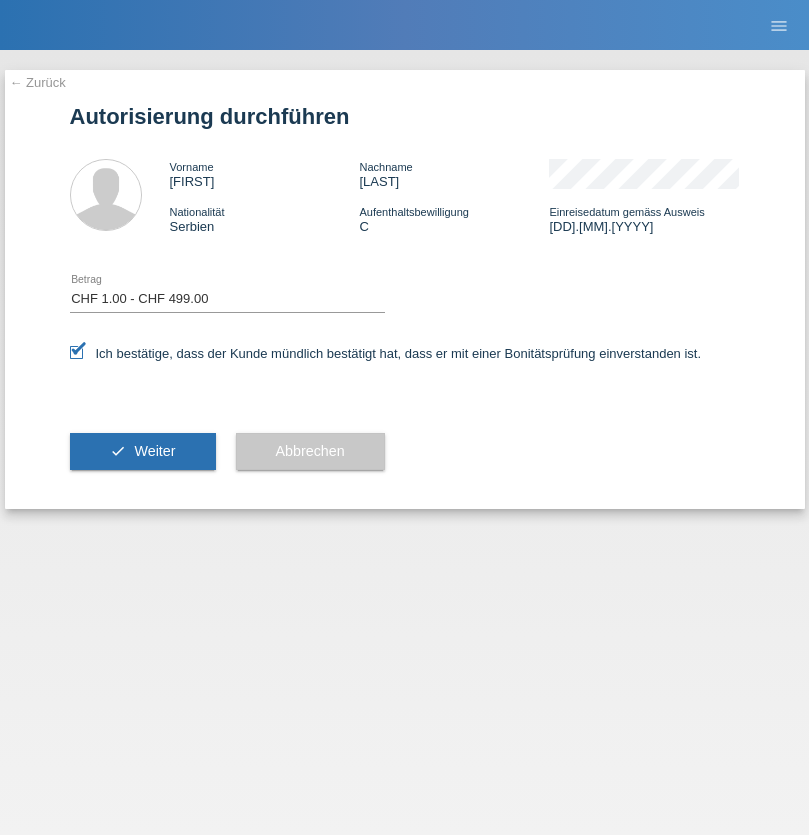 scroll, scrollTop: 0, scrollLeft: 0, axis: both 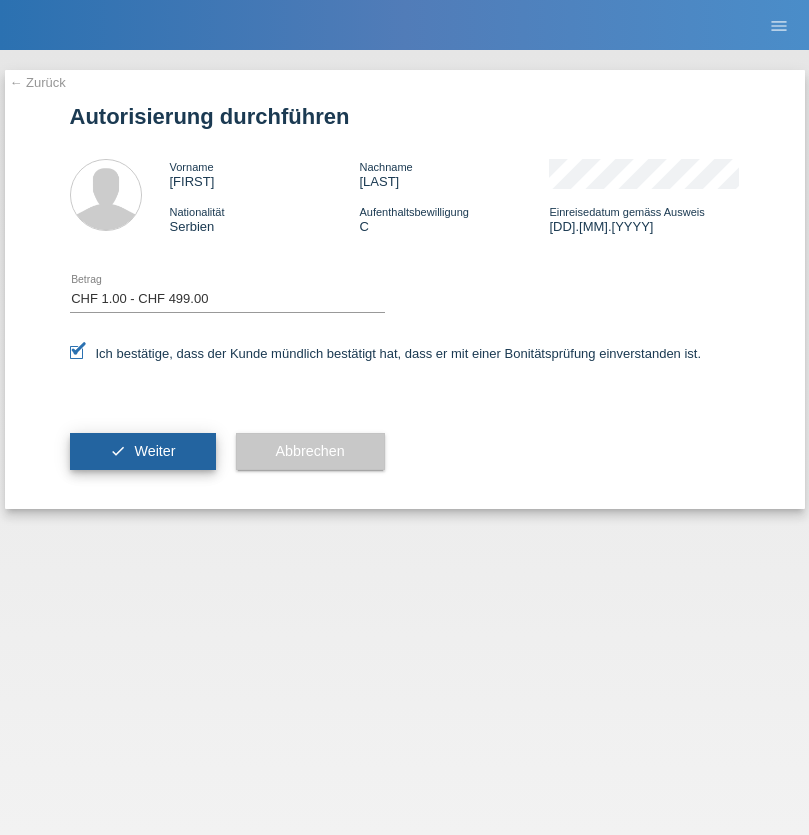 click on "Weiter" at bounding box center [154, 451] 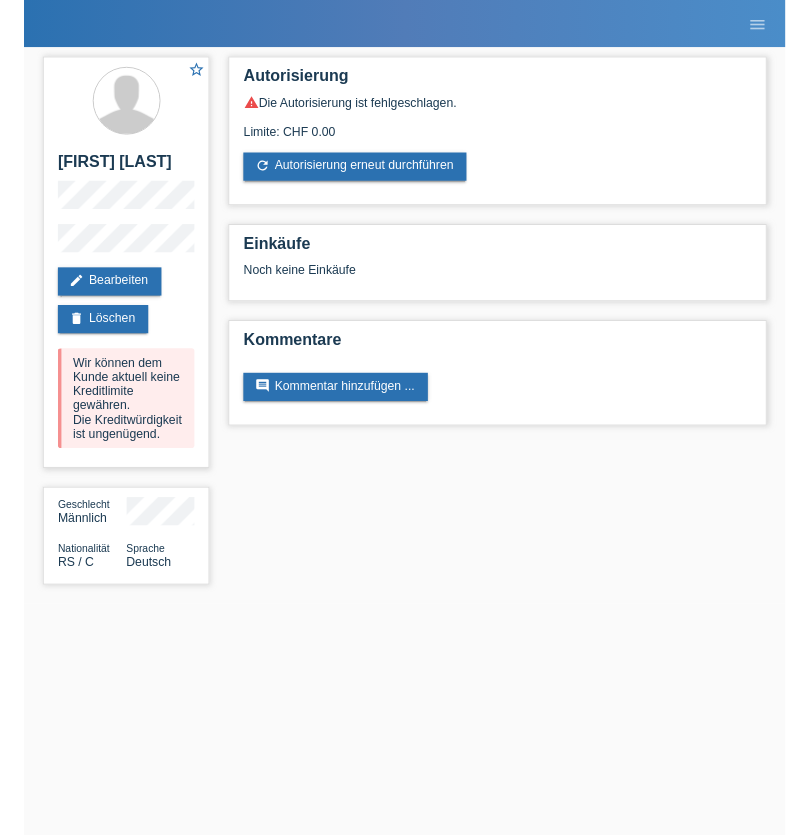 scroll, scrollTop: 0, scrollLeft: 0, axis: both 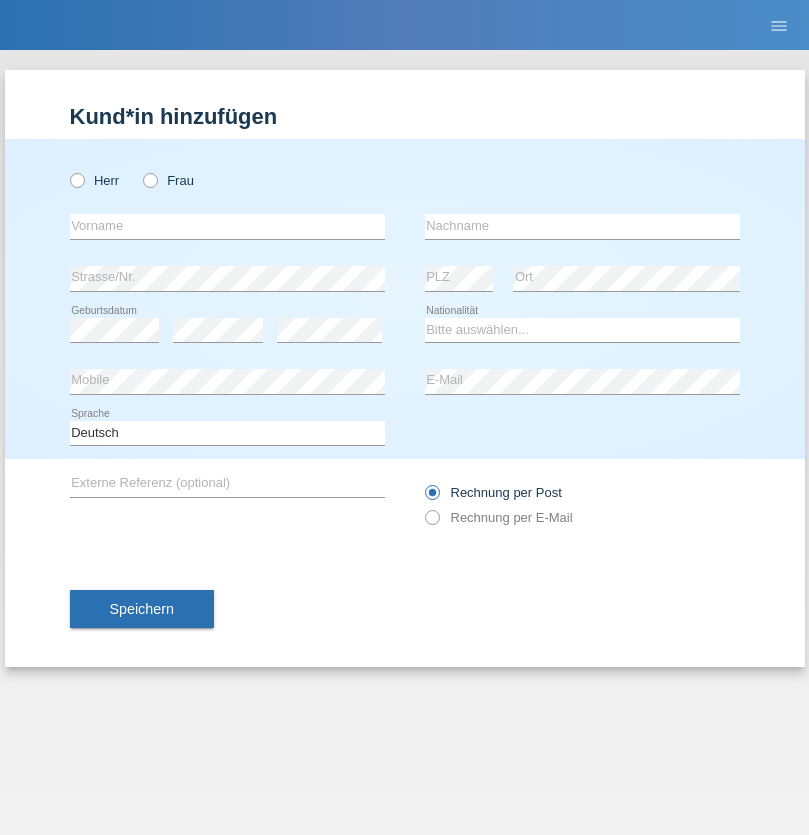 radio on "true" 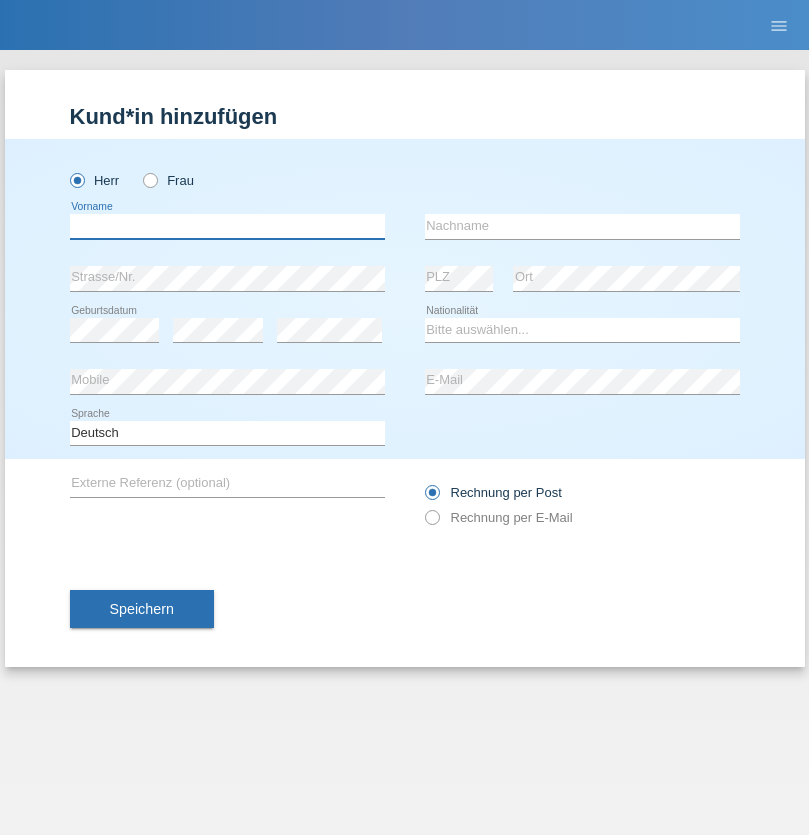 click at bounding box center (227, 226) 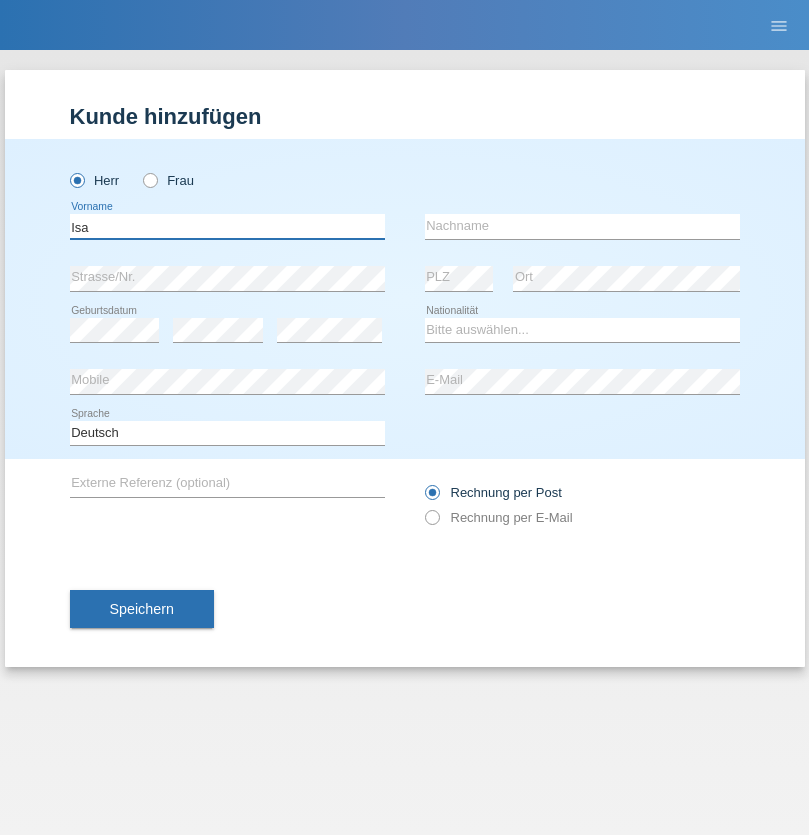 type on "Isa" 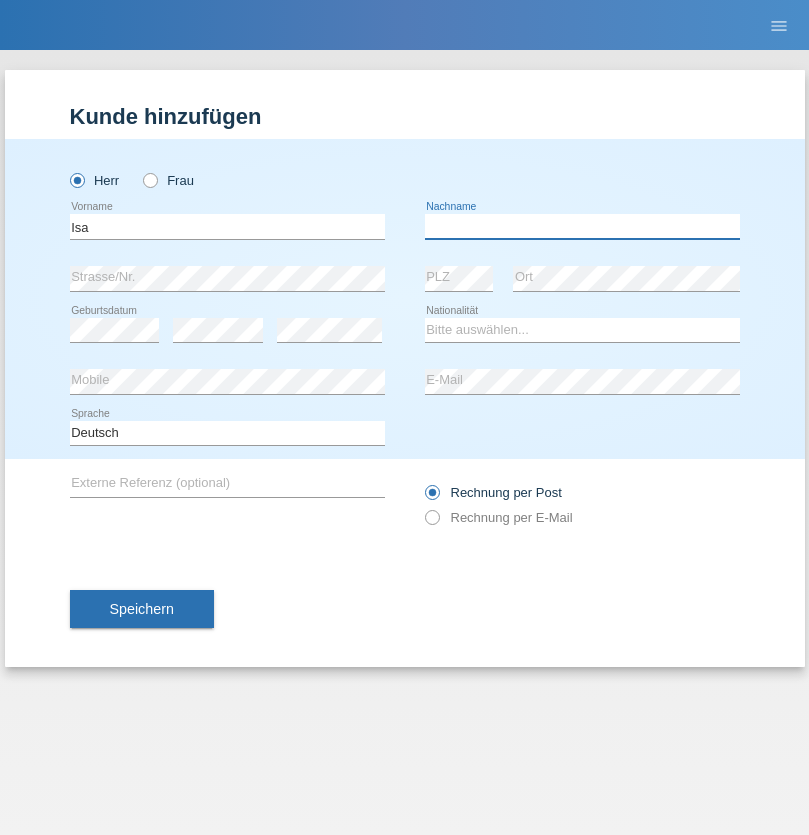 click at bounding box center [582, 226] 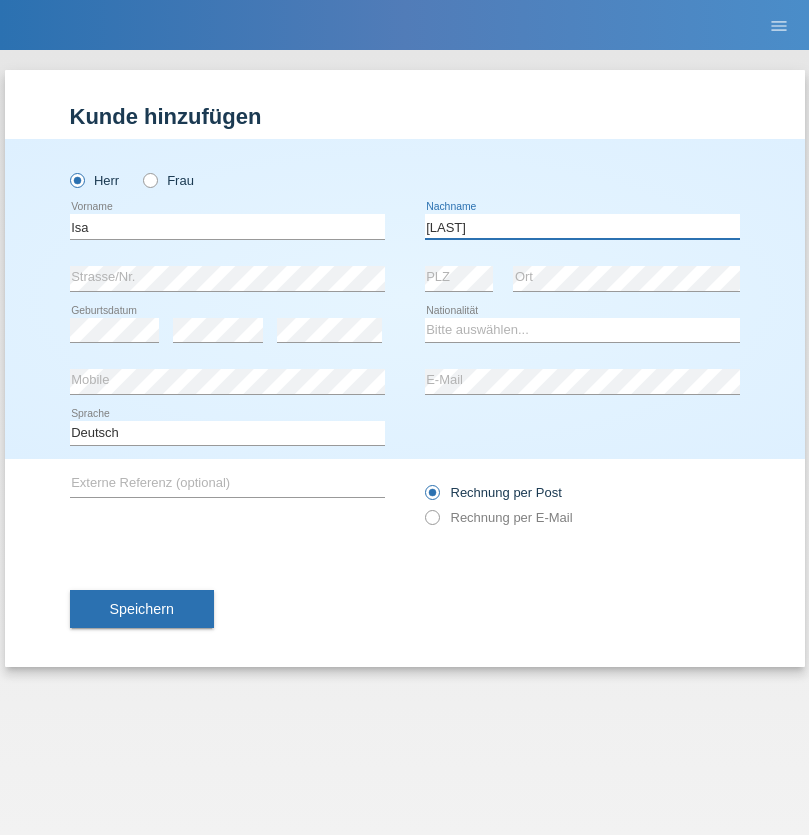 type on "Sulejmani" 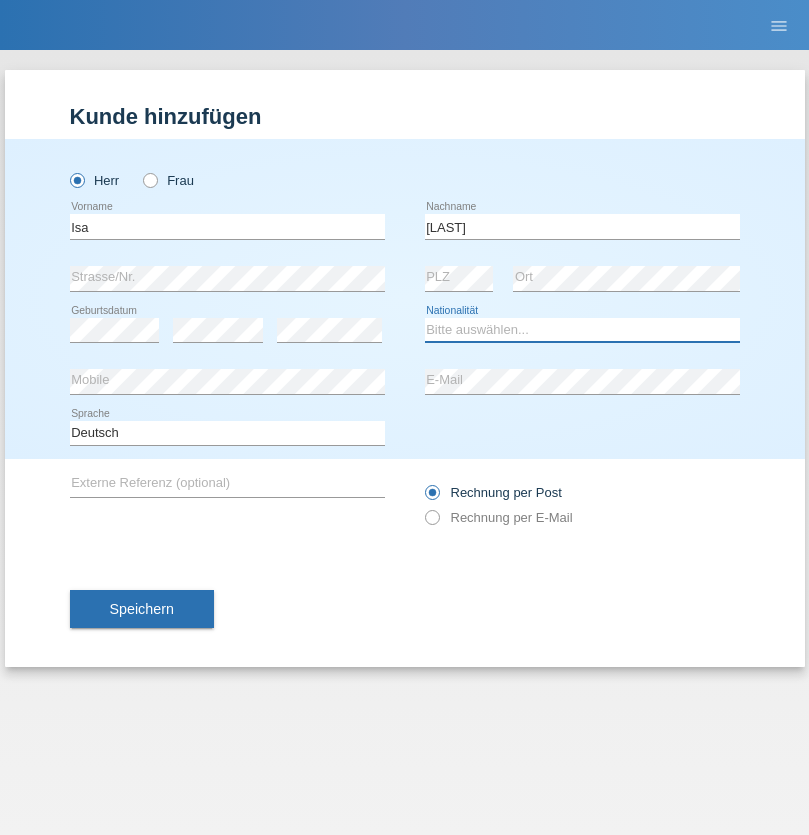 select on "CH" 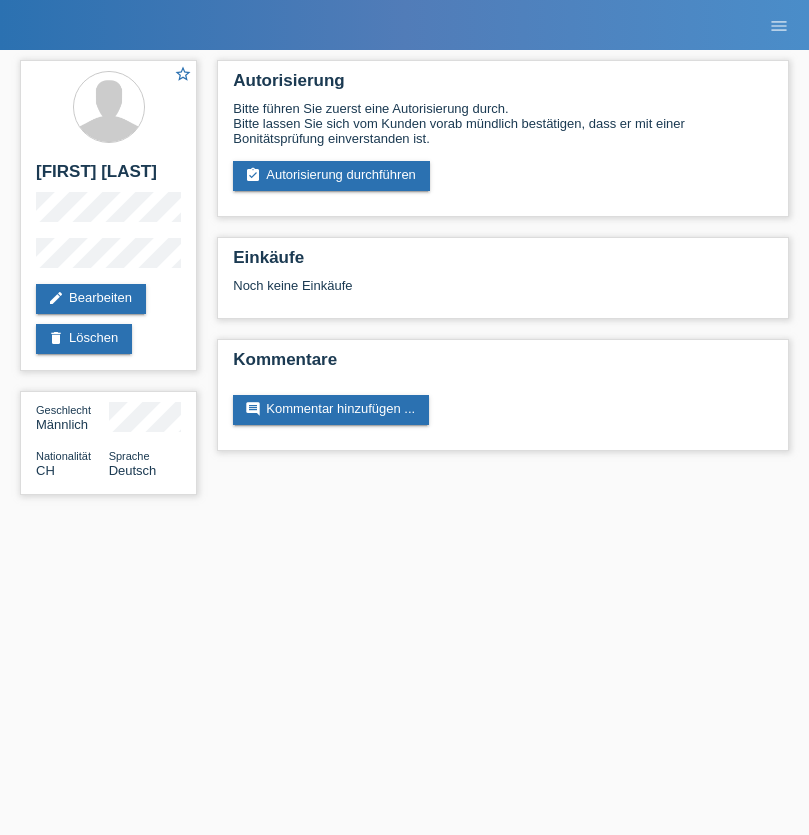 scroll, scrollTop: 0, scrollLeft: 0, axis: both 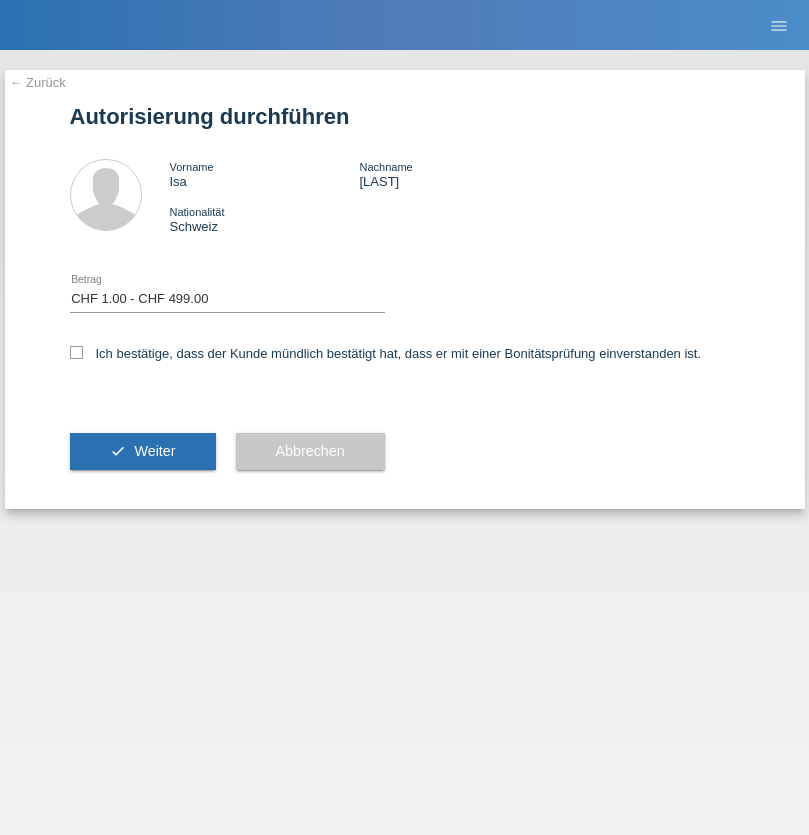 select on "1" 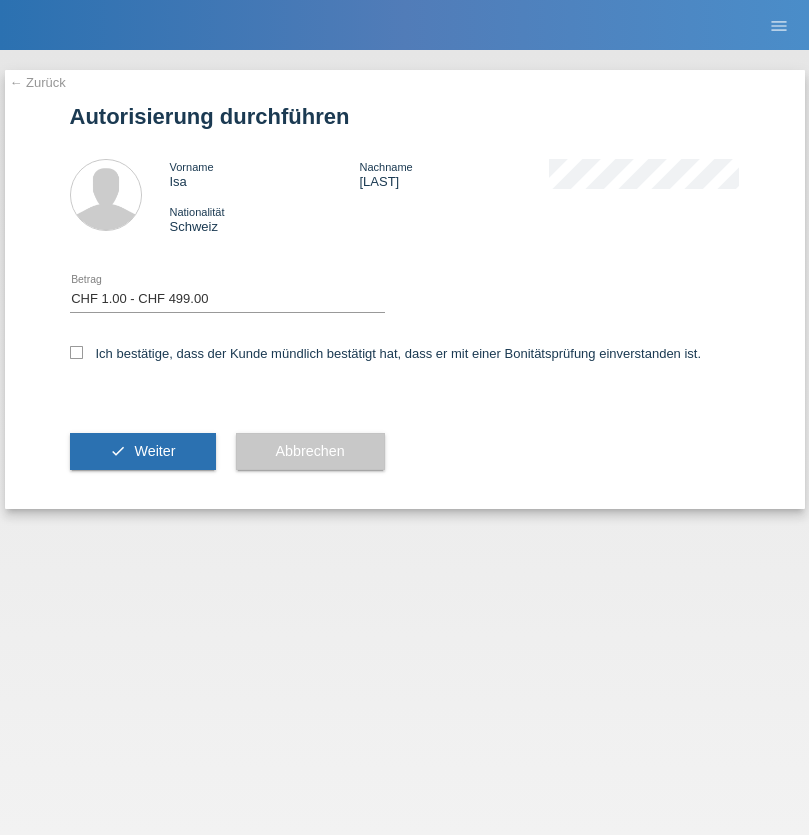 checkbox on "true" 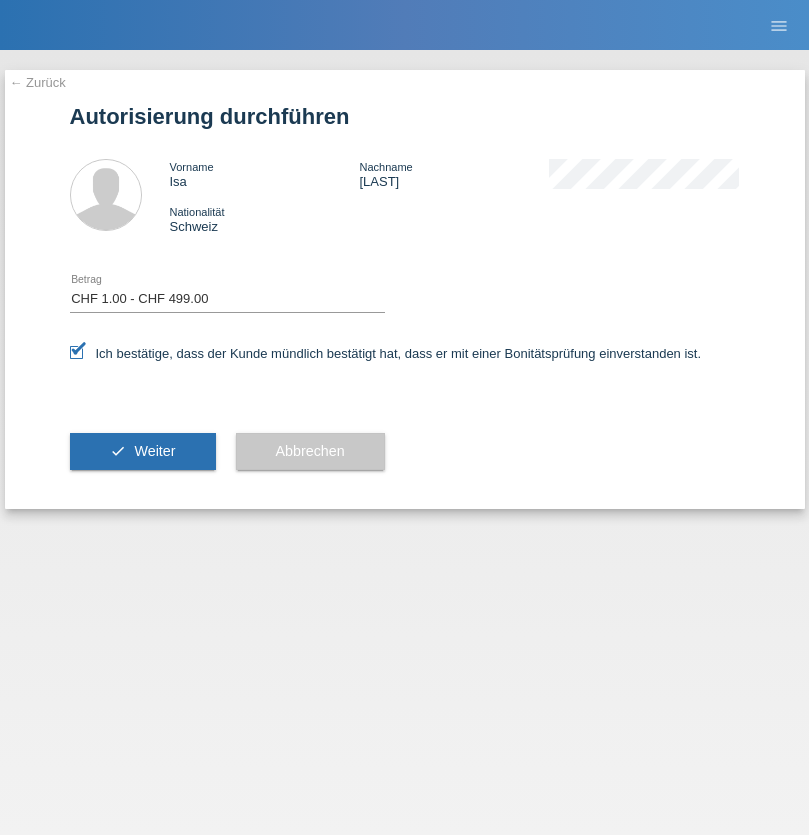 scroll, scrollTop: 0, scrollLeft: 0, axis: both 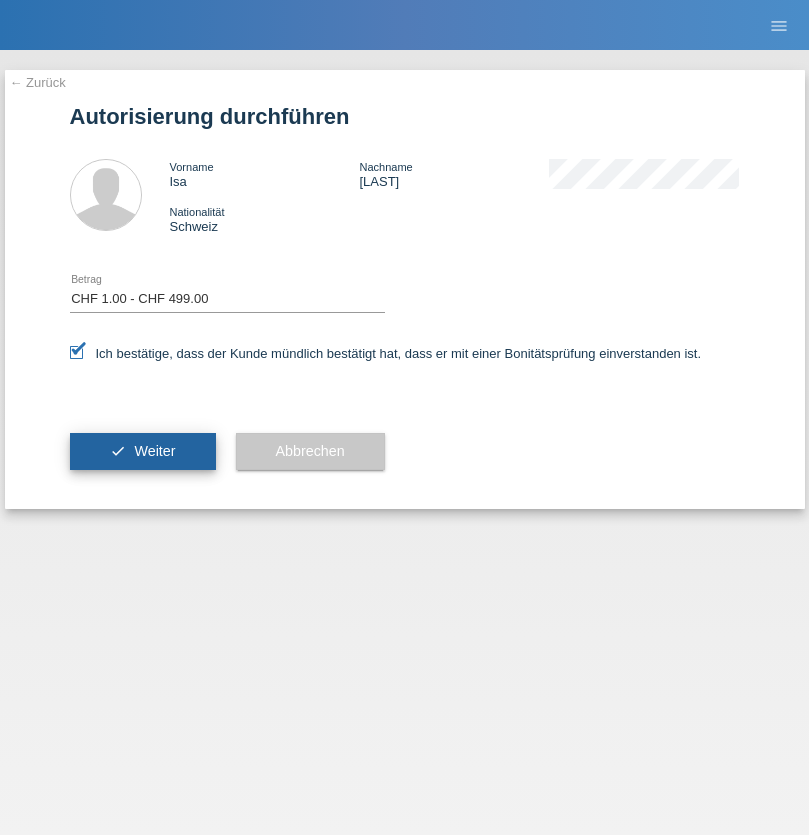 click on "Weiter" at bounding box center (154, 451) 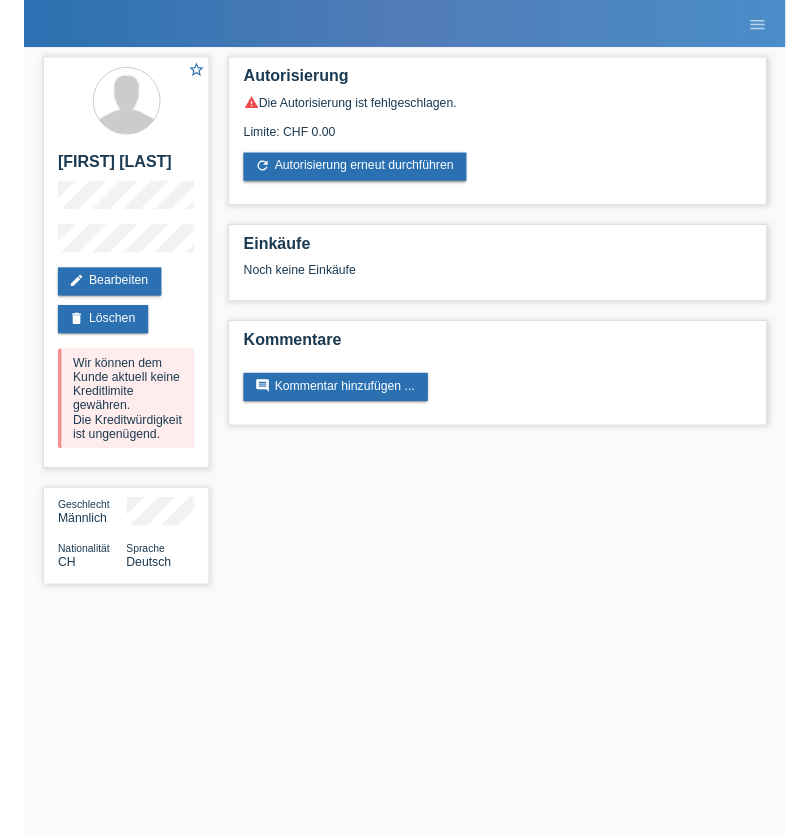 scroll, scrollTop: 0, scrollLeft: 0, axis: both 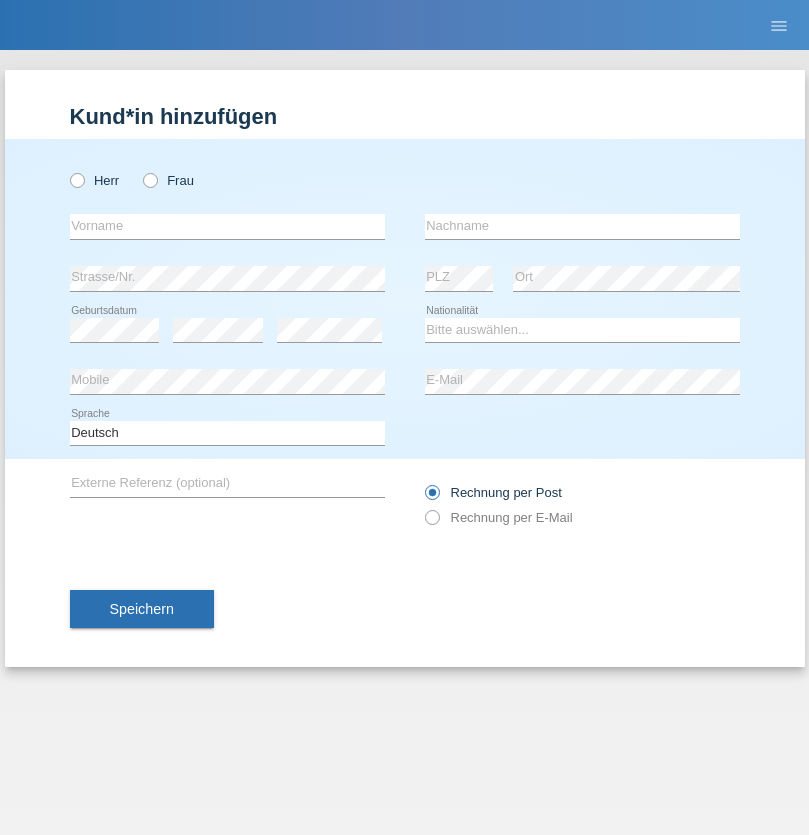 radio on "true" 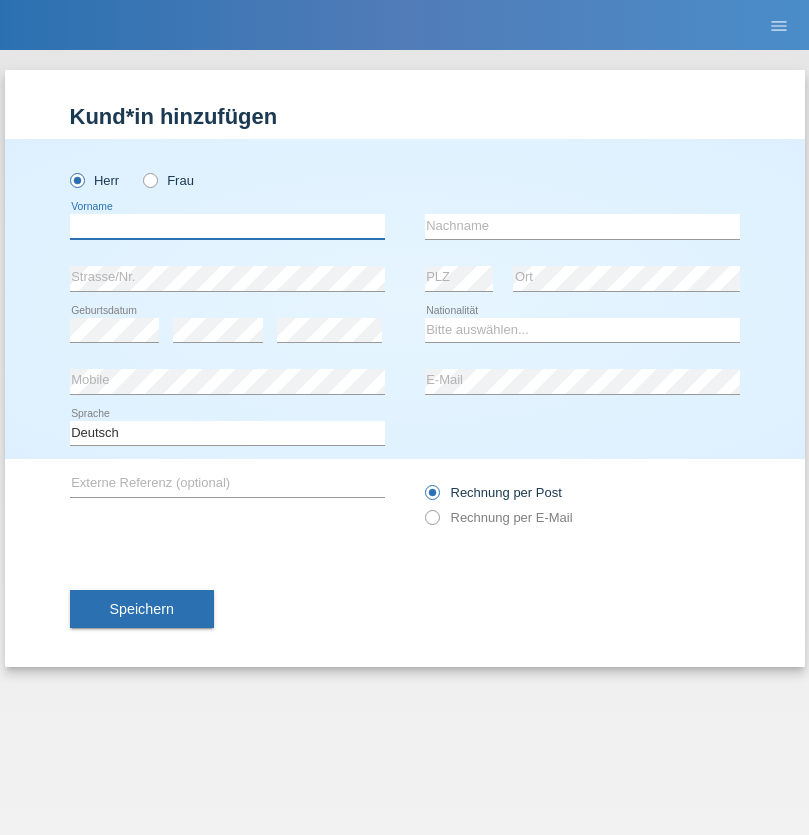 click at bounding box center (227, 226) 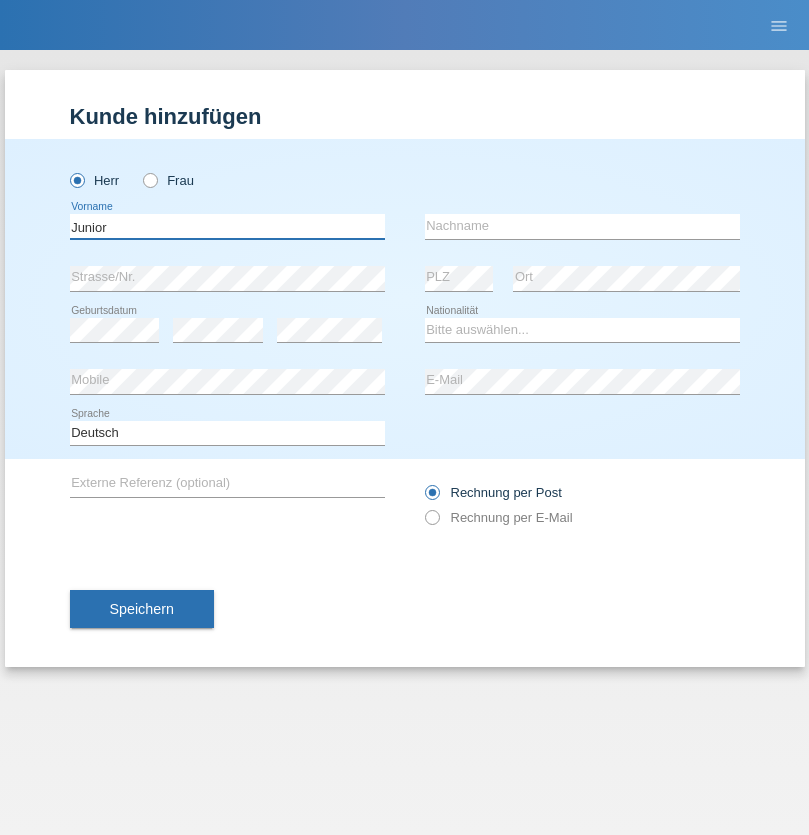 type on "Junior" 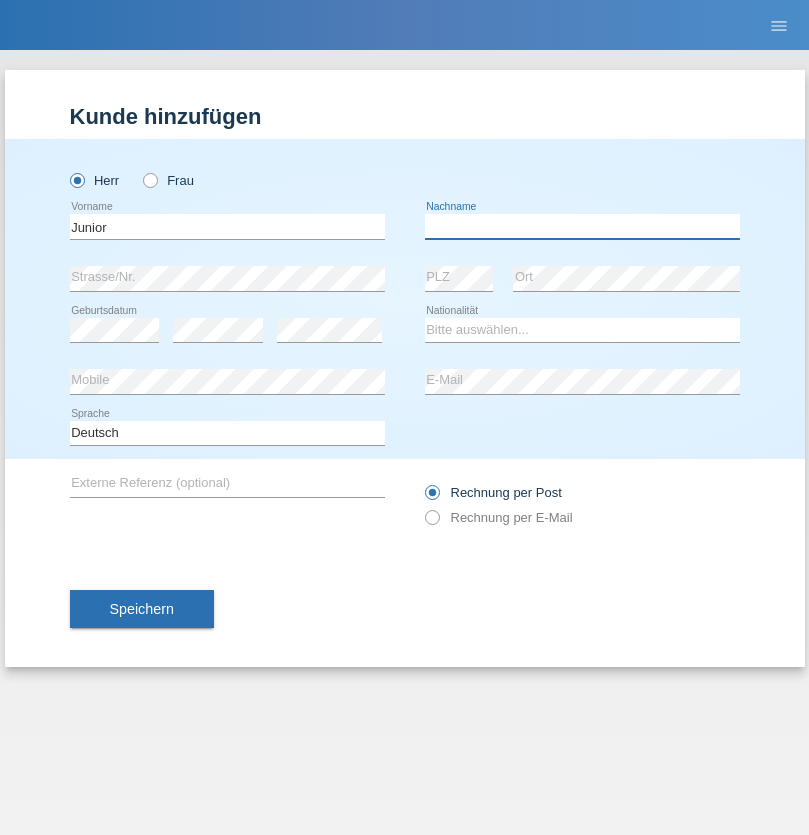 click at bounding box center [582, 226] 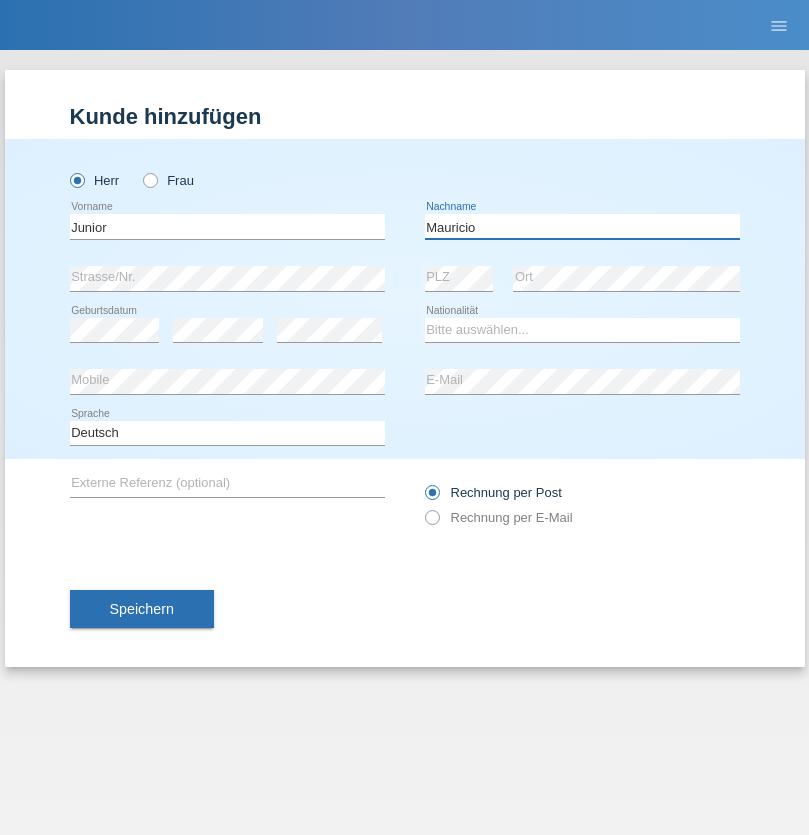 type on "Mauricio" 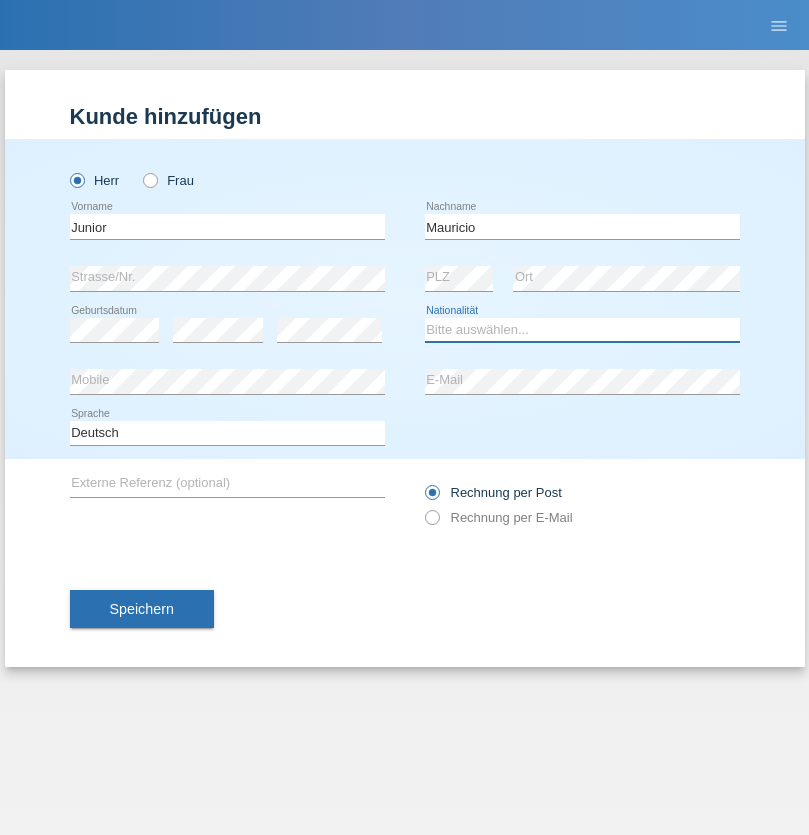 select on "CH" 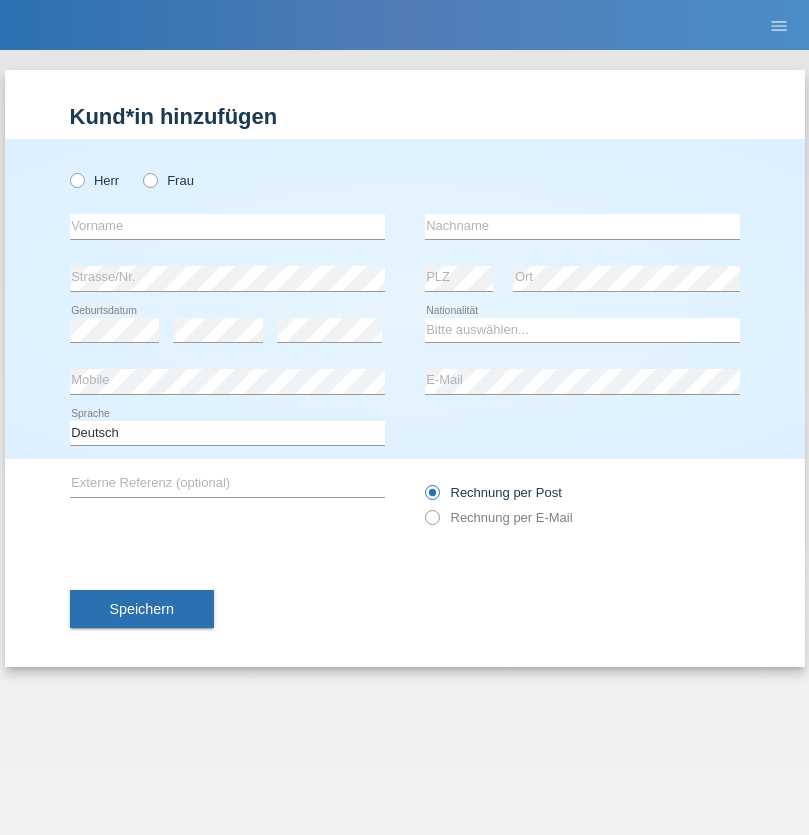 scroll, scrollTop: 0, scrollLeft: 0, axis: both 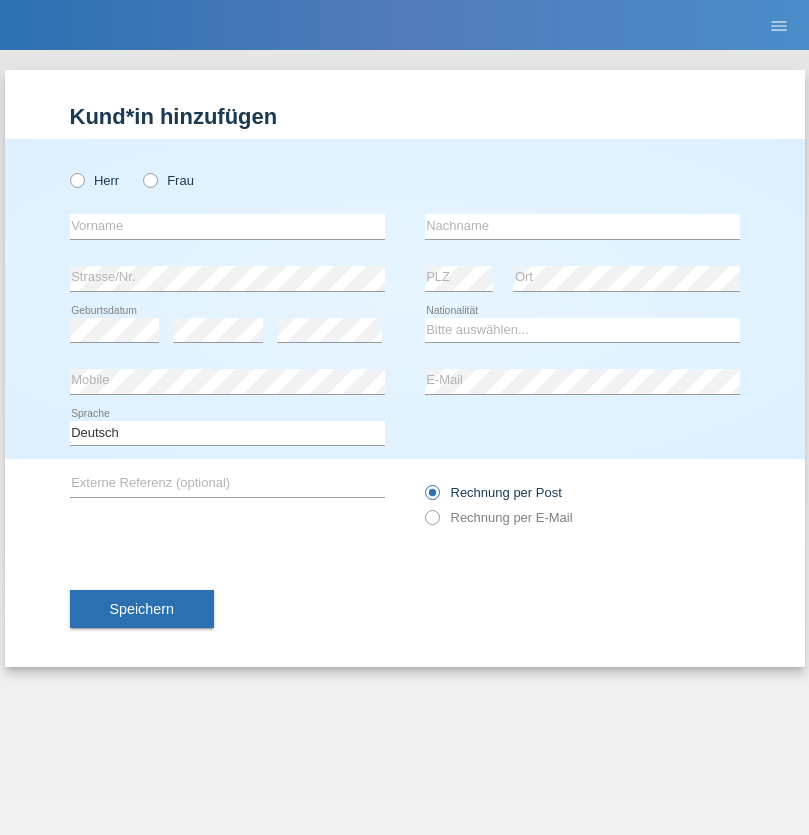 radio on "true" 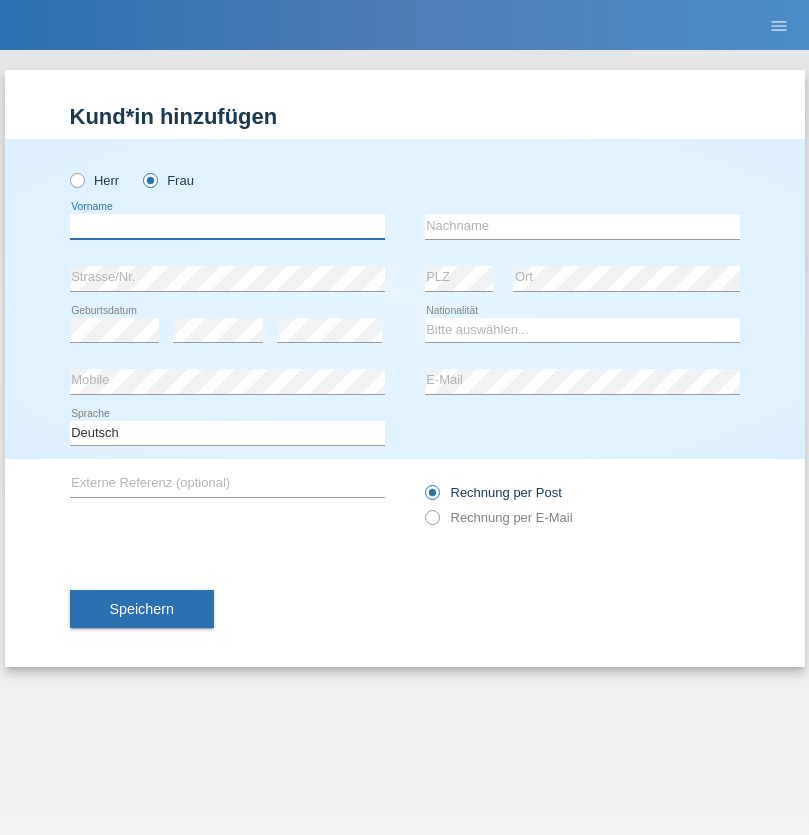 click at bounding box center (227, 226) 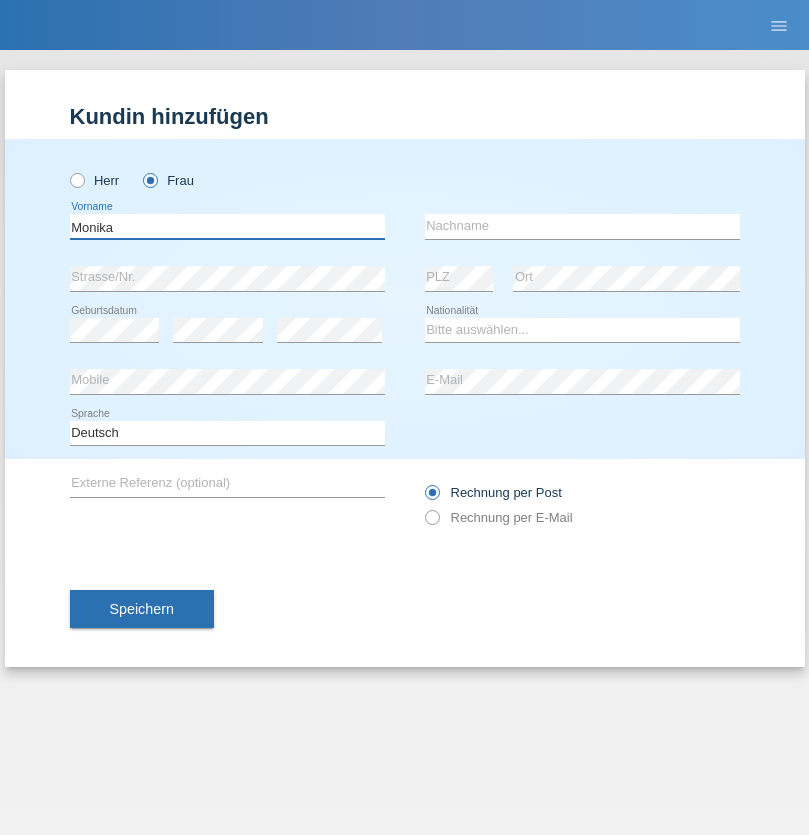 type on "Monika" 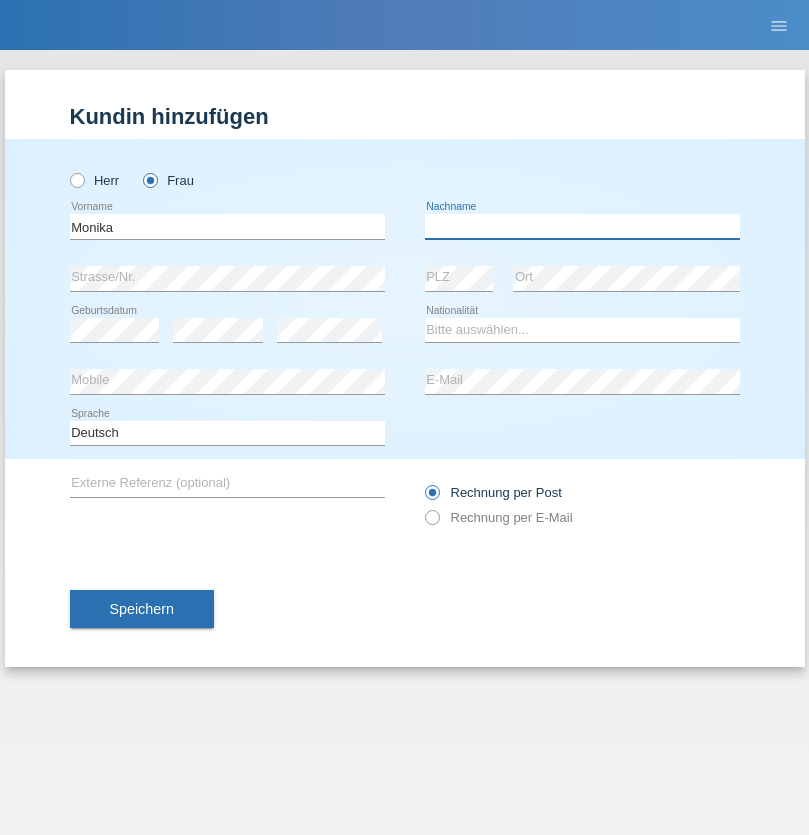 click at bounding box center [582, 226] 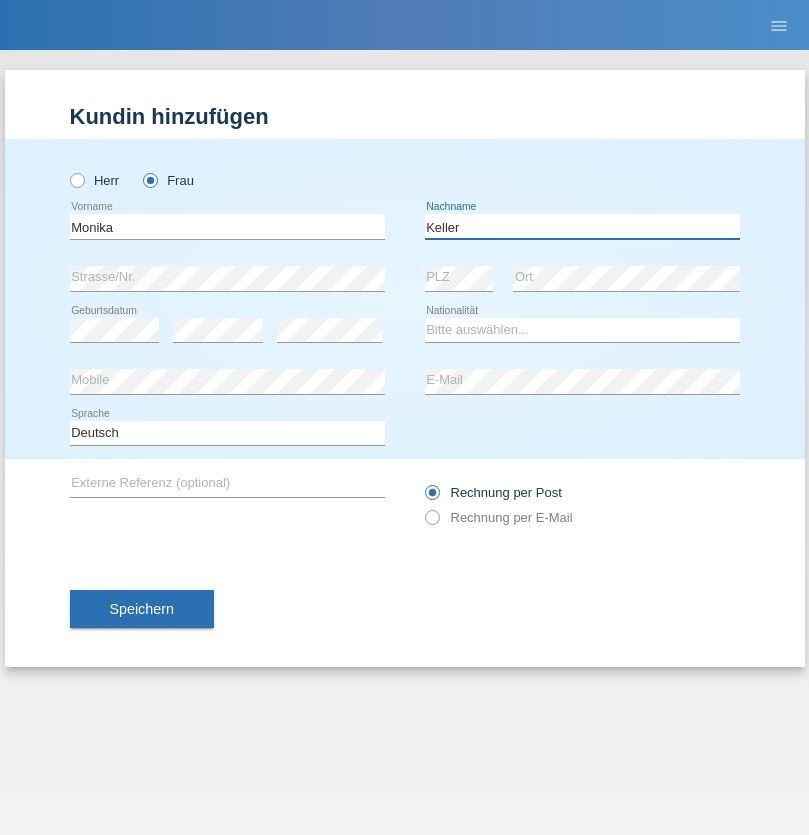 type on "Keller" 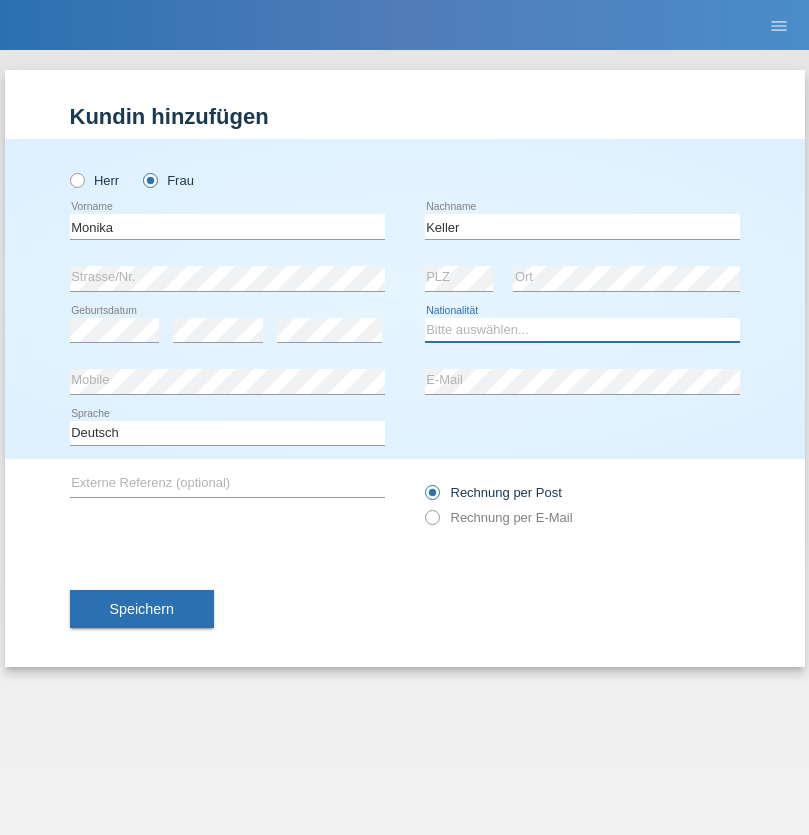 select on "CH" 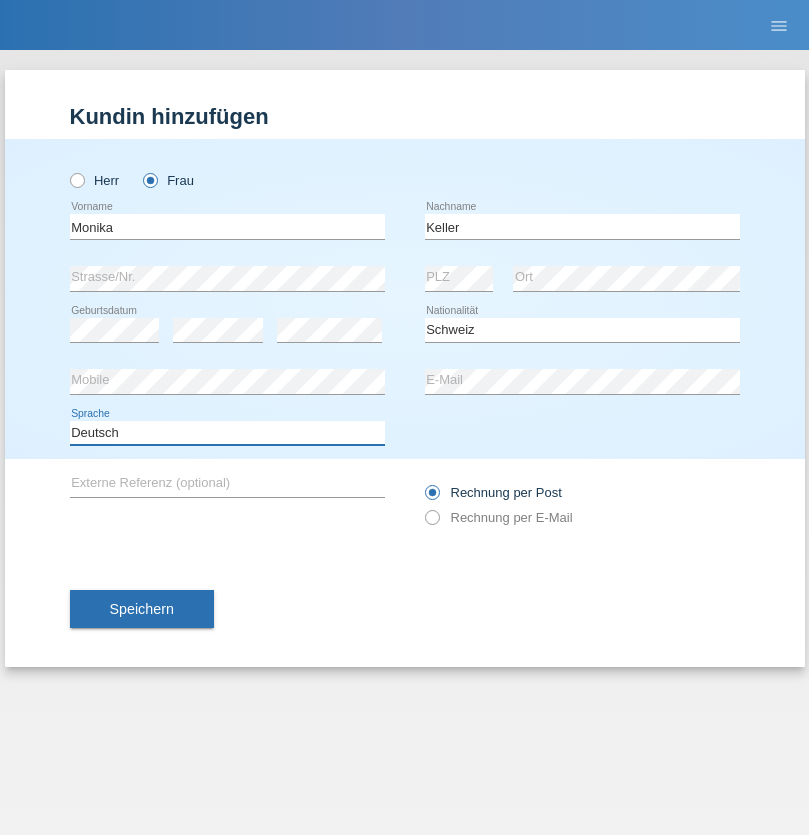 select on "en" 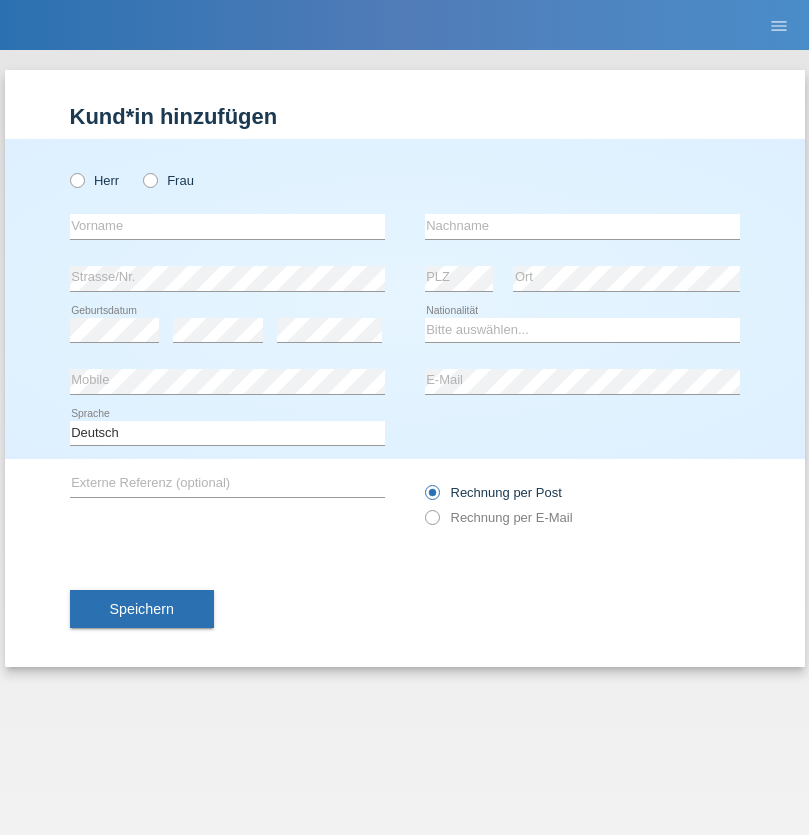 scroll, scrollTop: 0, scrollLeft: 0, axis: both 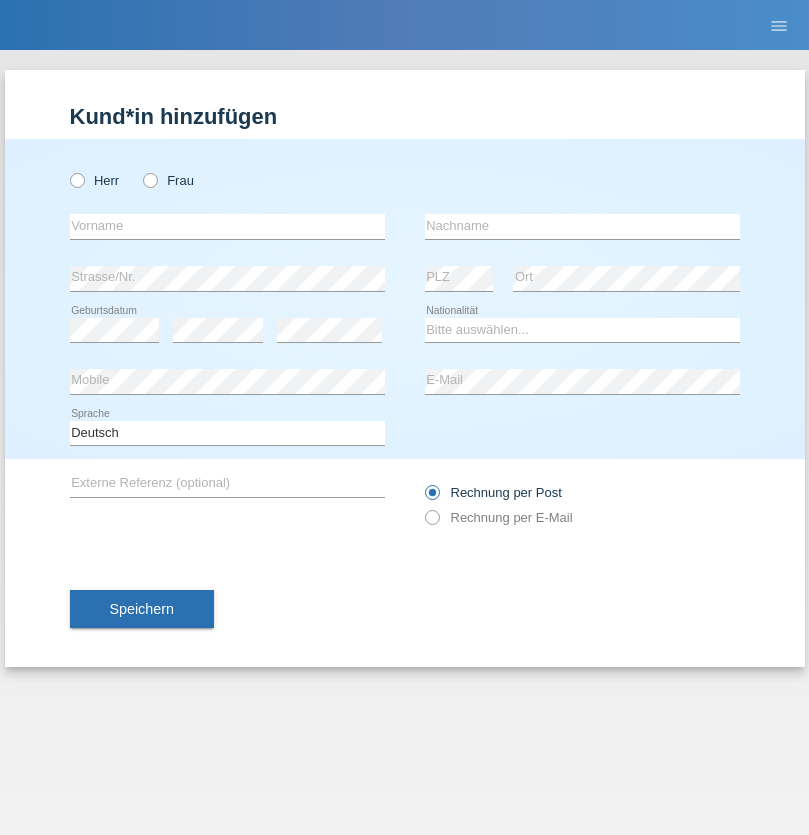 radio on "true" 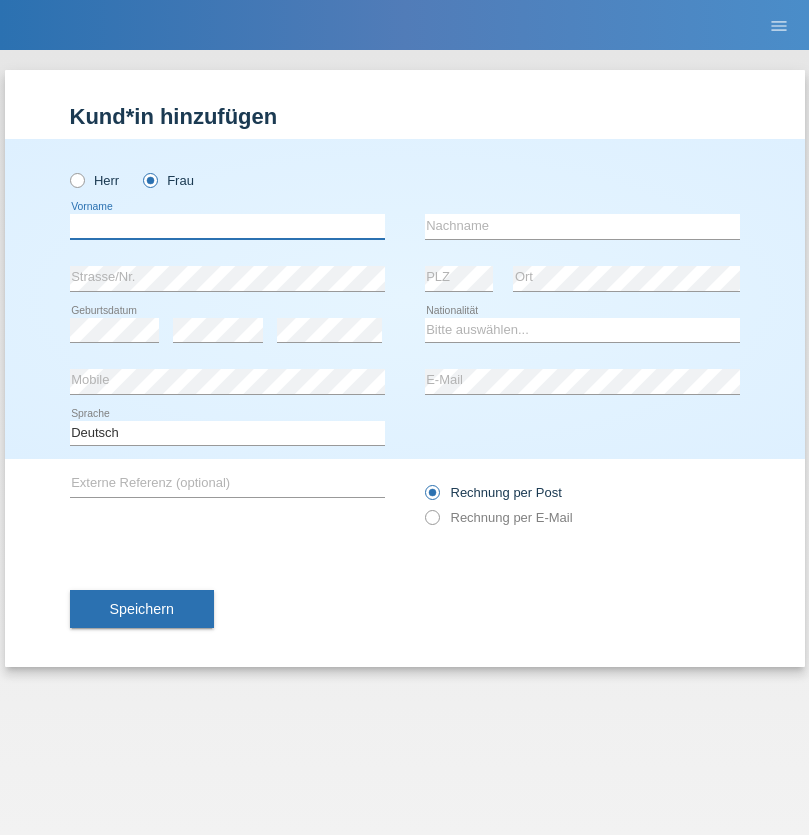 click at bounding box center [227, 226] 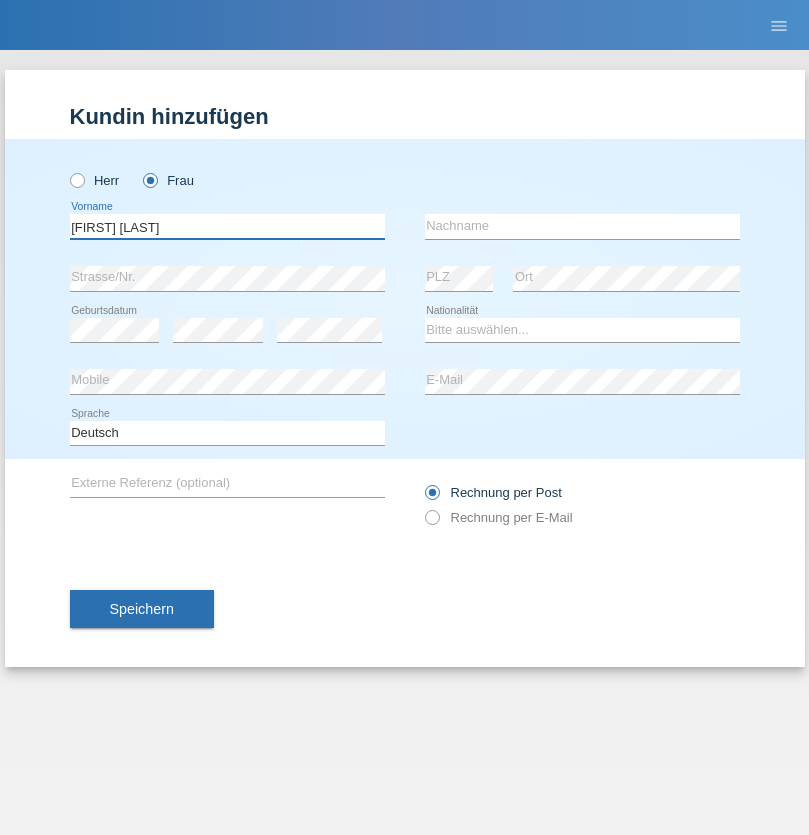 type on "[FIRST] [LAST]" 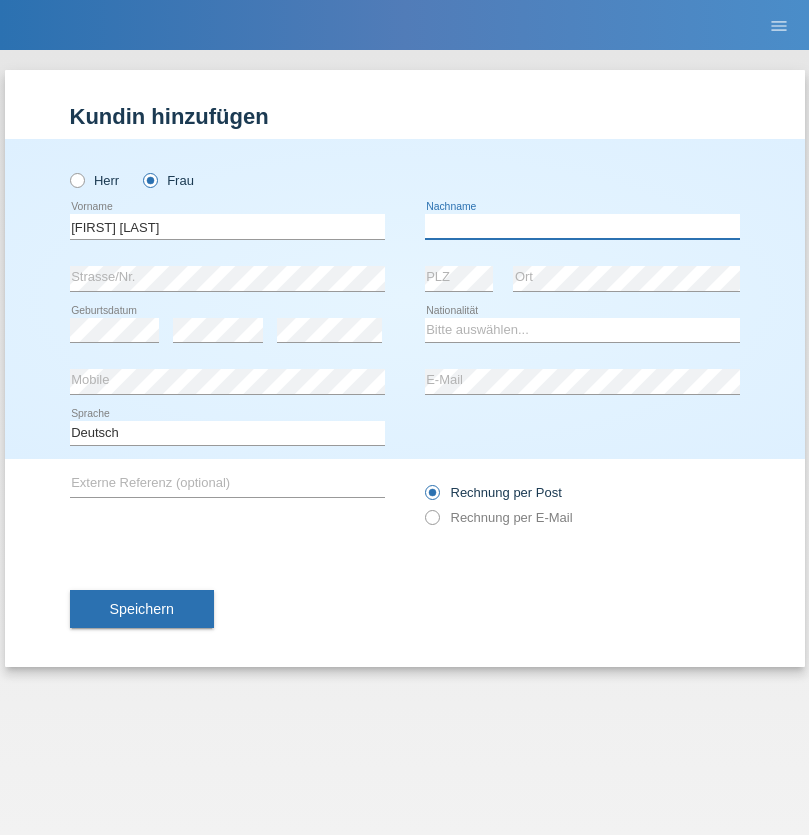 click at bounding box center [582, 226] 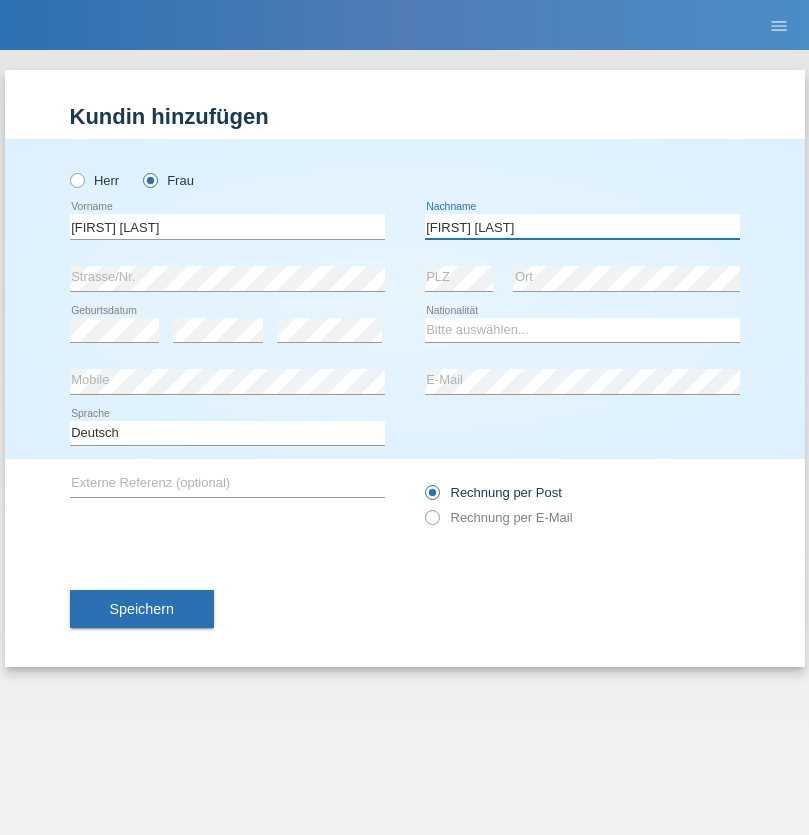 type on "[FIRST] [LAST]" 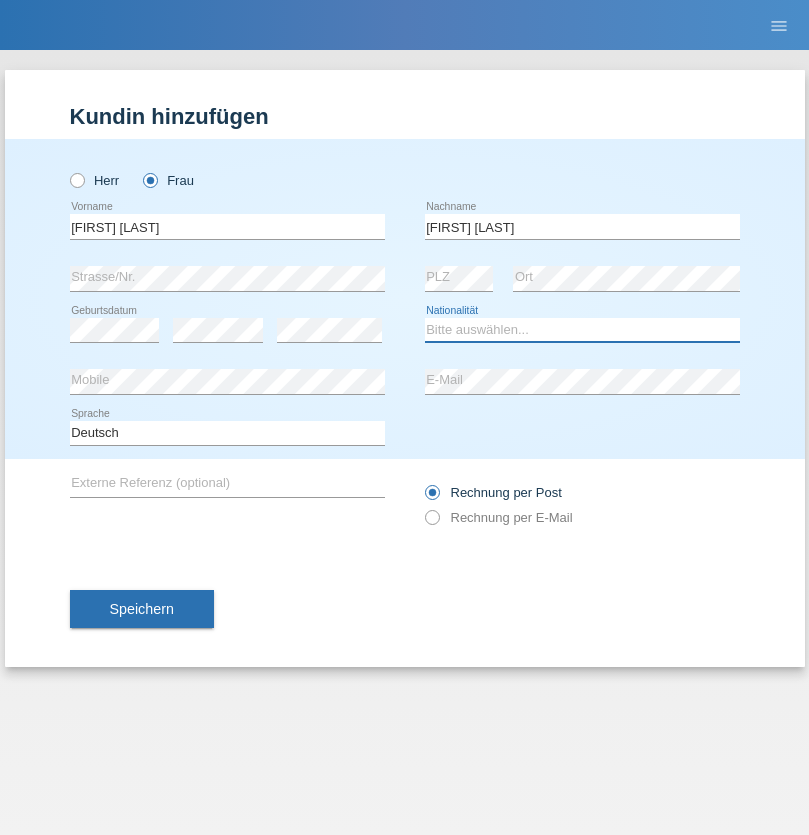 select on "CH" 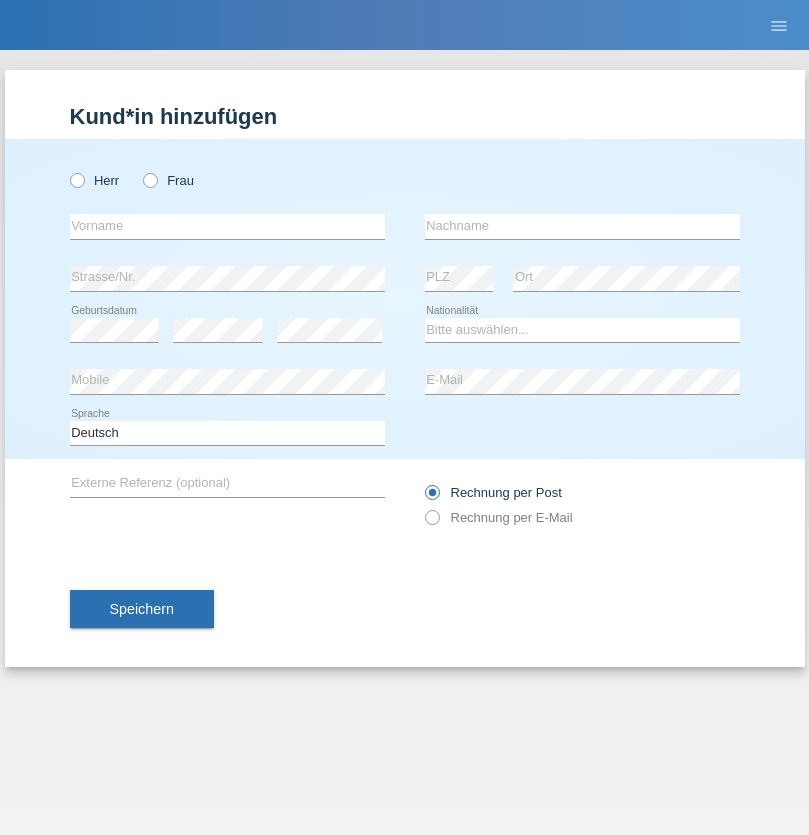 scroll, scrollTop: 0, scrollLeft: 0, axis: both 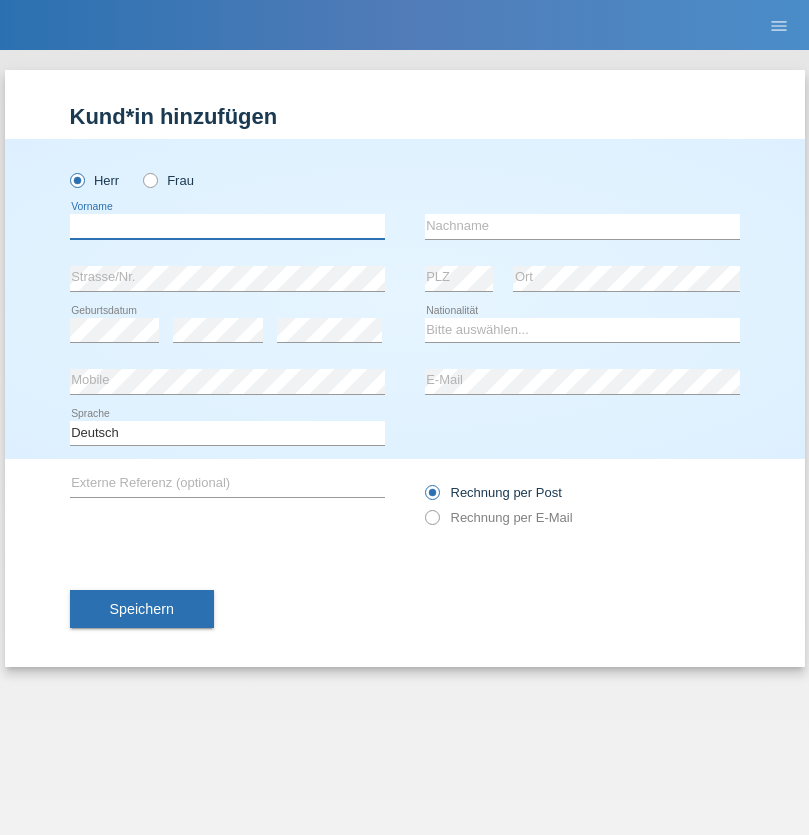 click at bounding box center (227, 226) 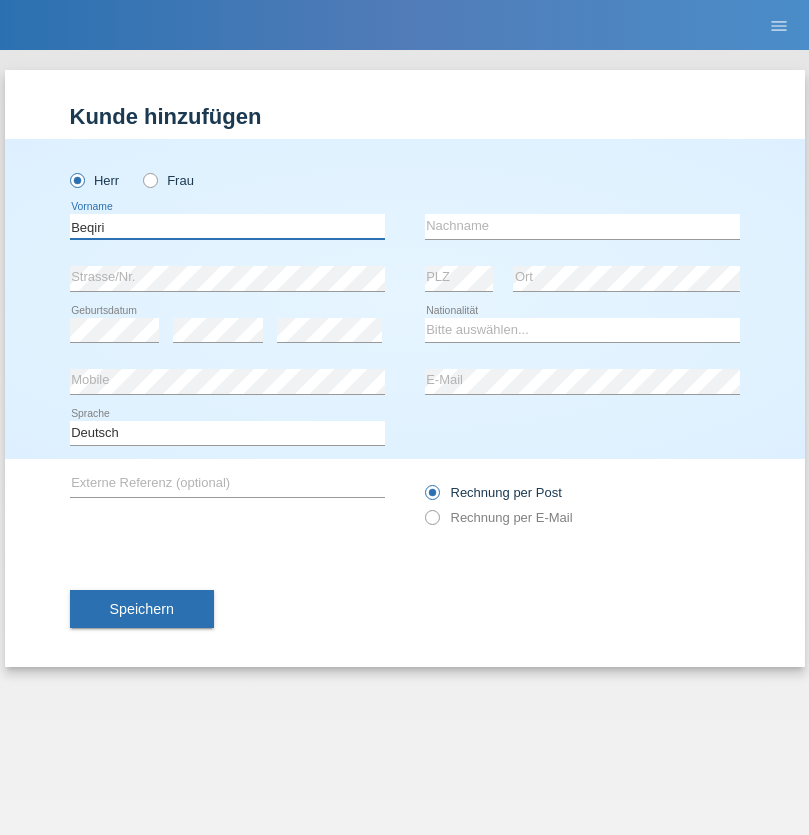 type on "Beqiri" 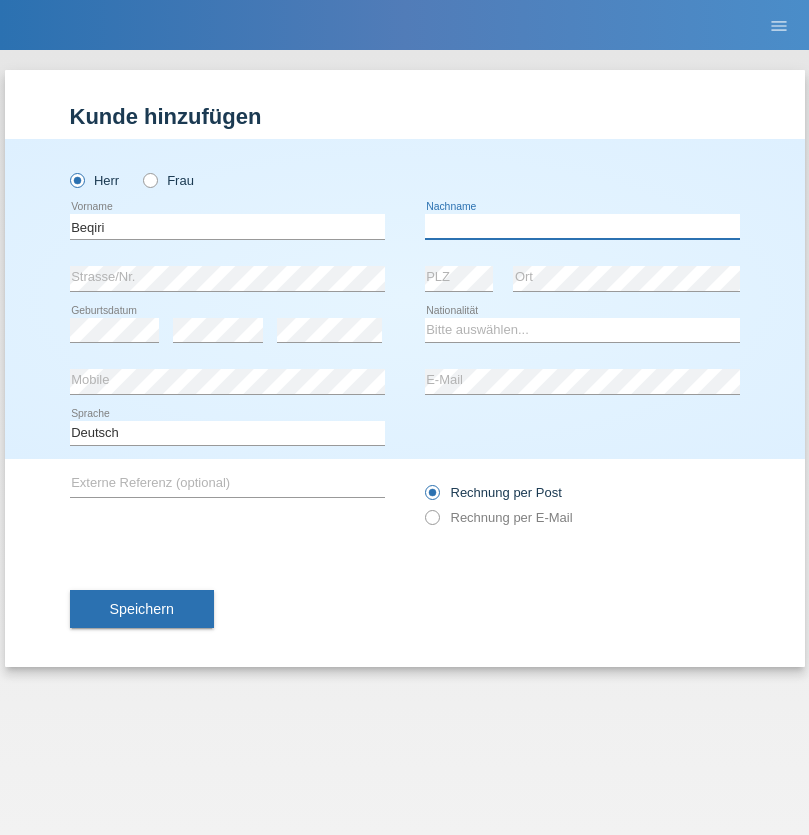 click at bounding box center (582, 226) 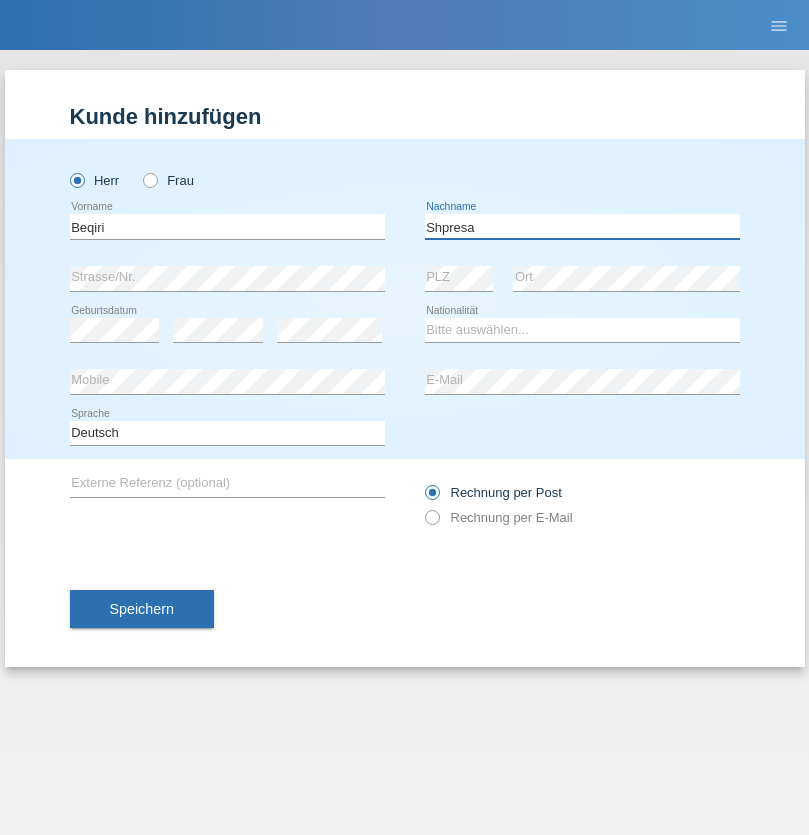 type on "Shpresa" 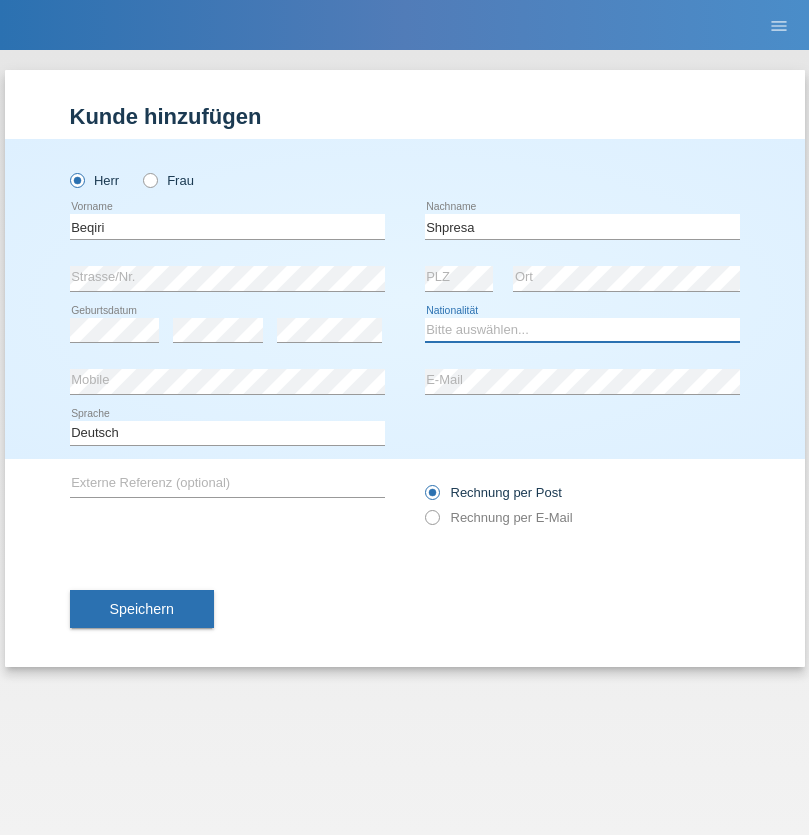select on "XK" 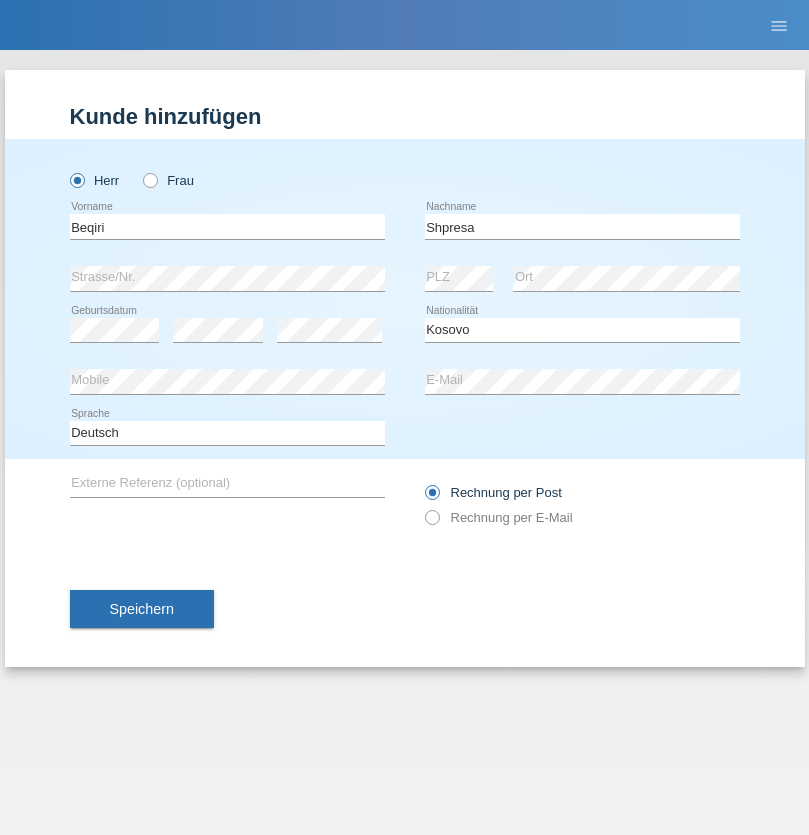 select on "C" 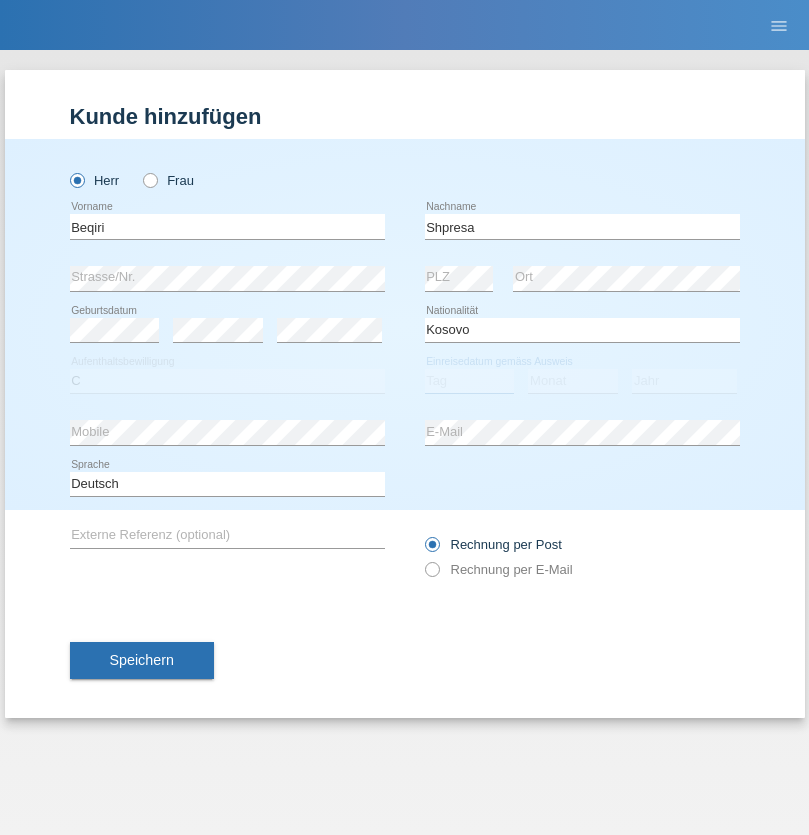 select on "08" 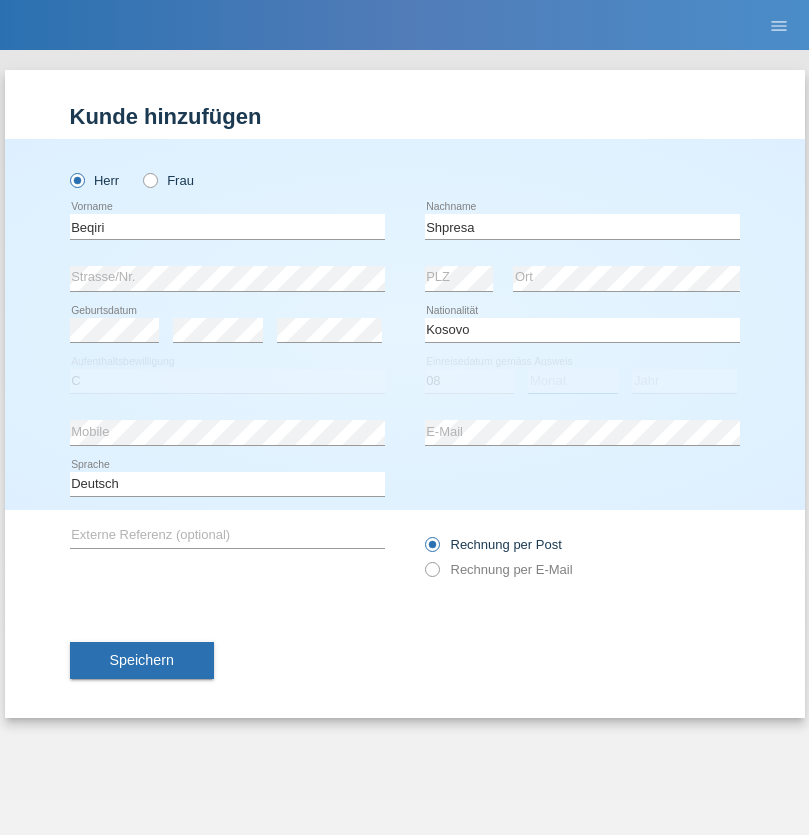 select on "02" 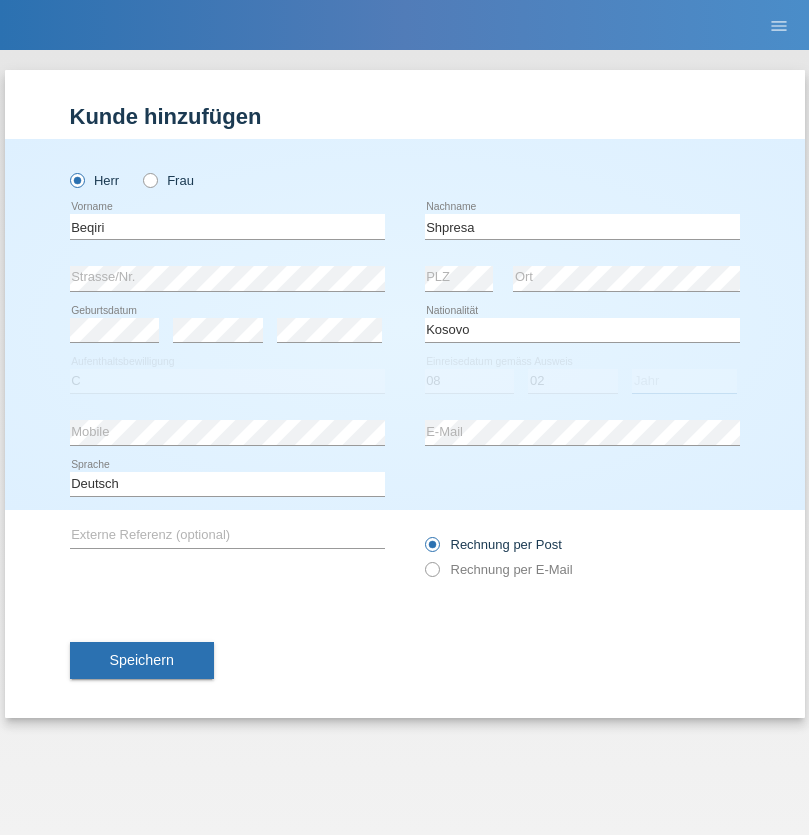select on "1979" 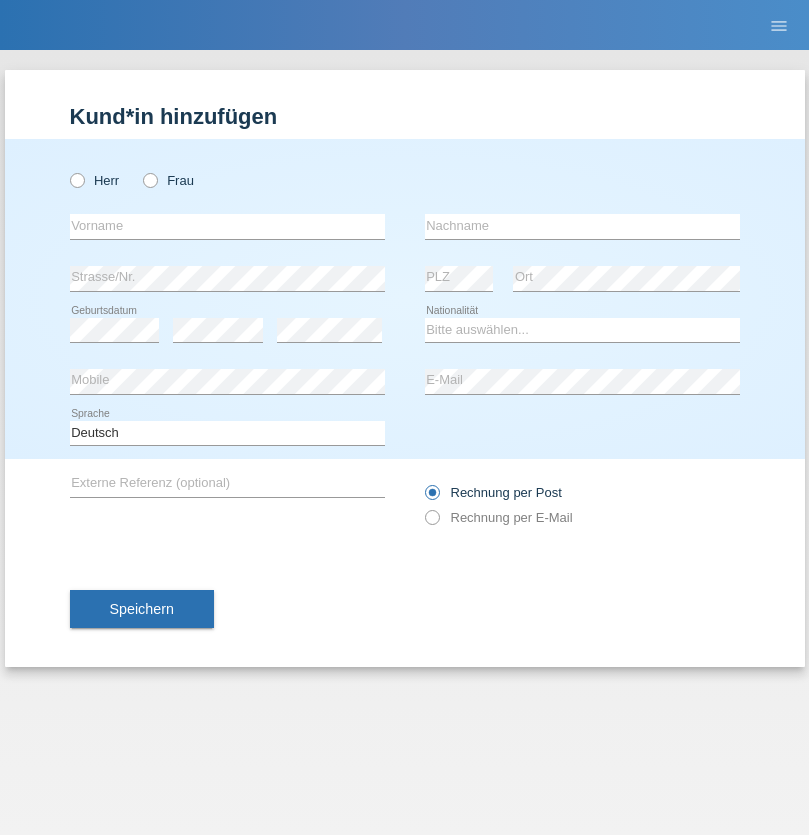 scroll, scrollTop: 0, scrollLeft: 0, axis: both 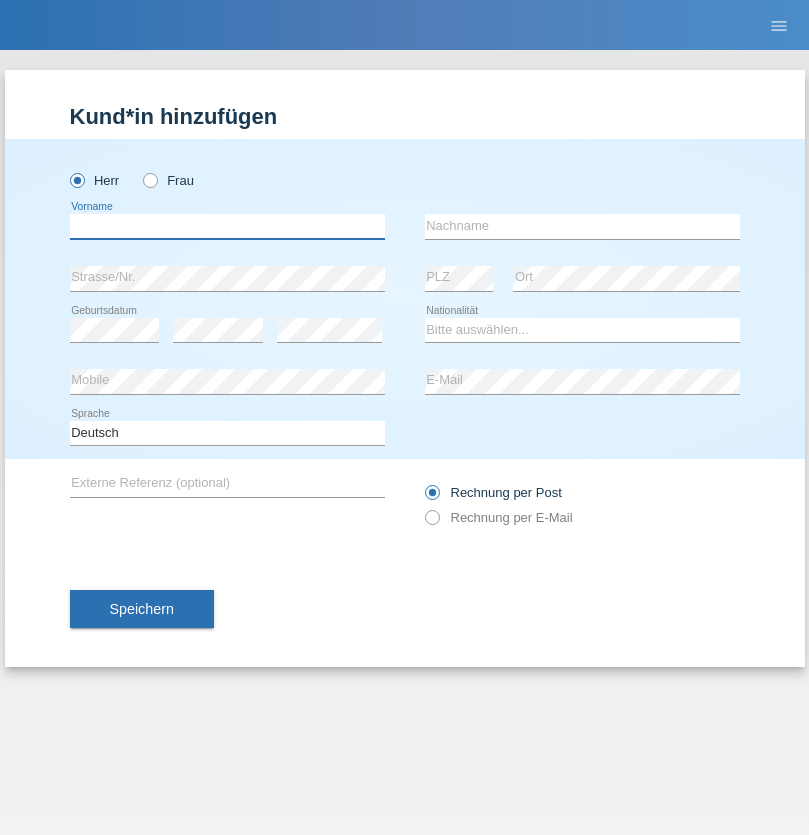 click at bounding box center (227, 226) 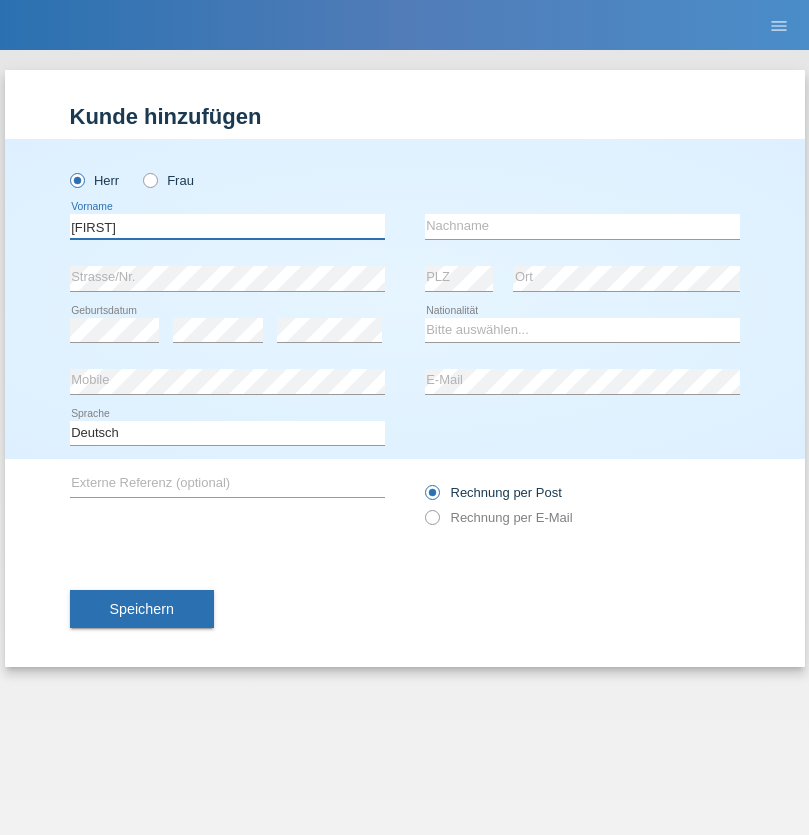 type on "[FIRST]" 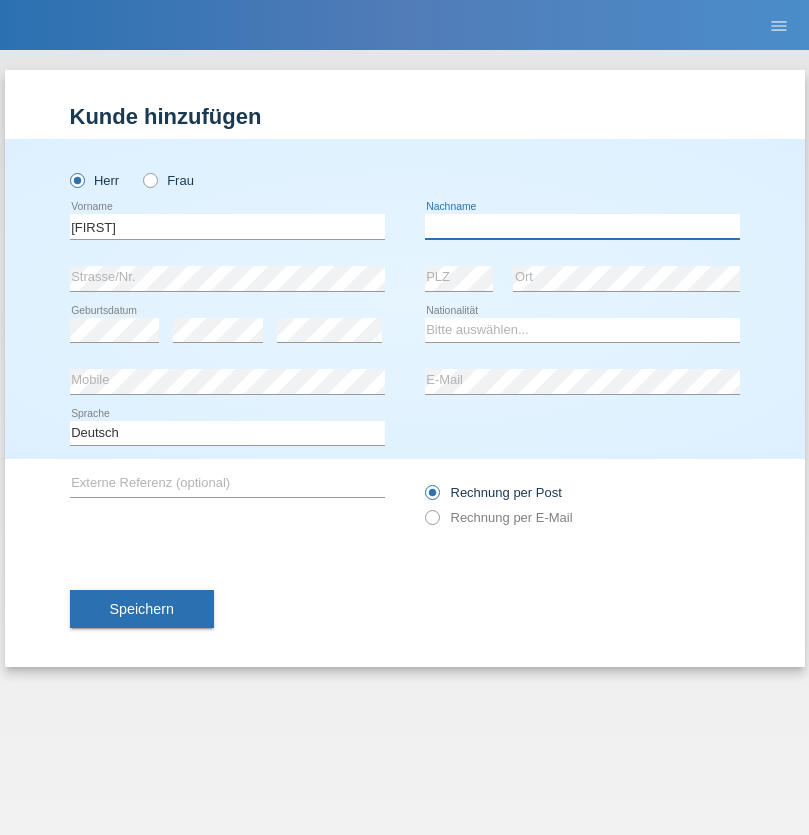 click at bounding box center [582, 226] 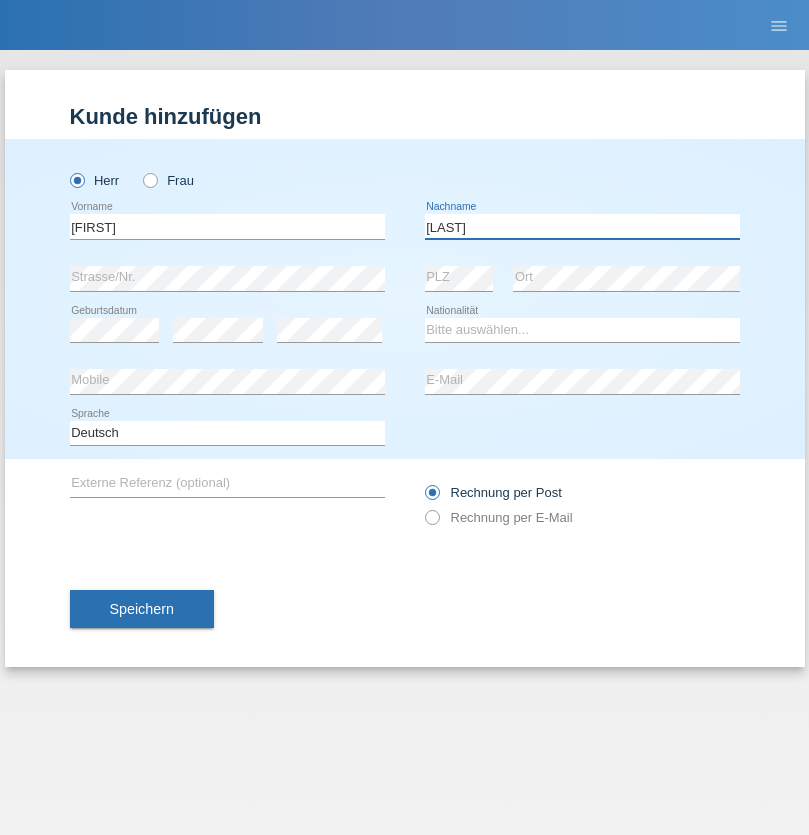 type on "[LAST]" 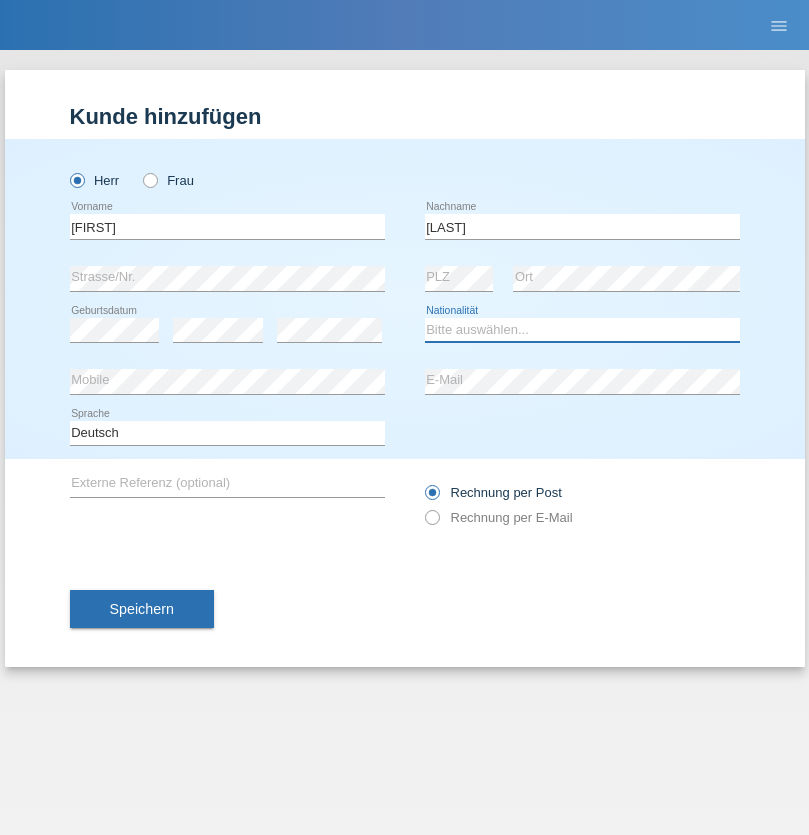 select on "CH" 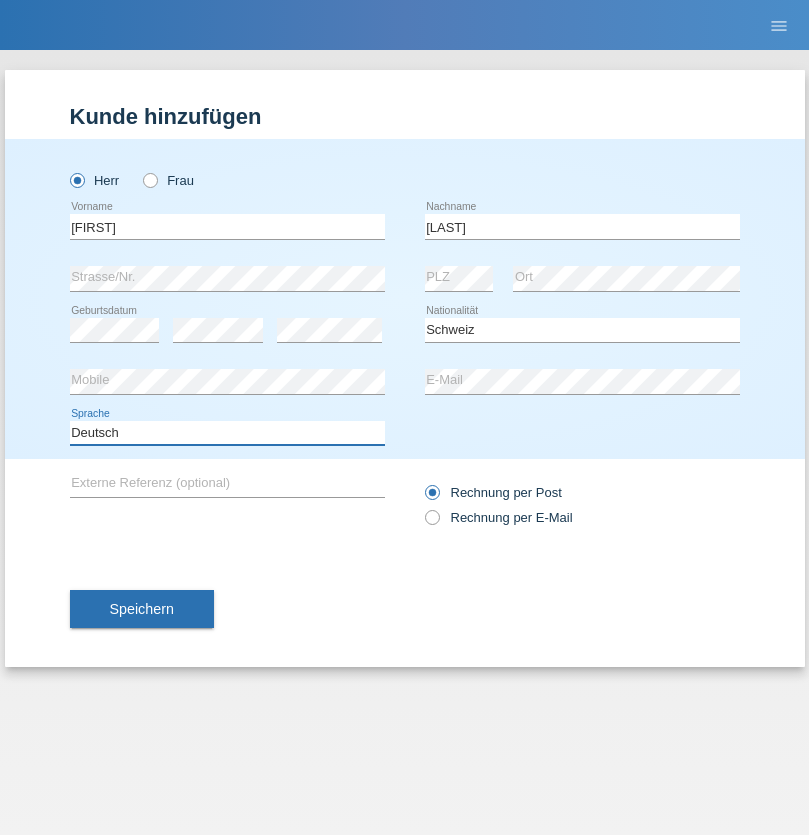 select on "en" 